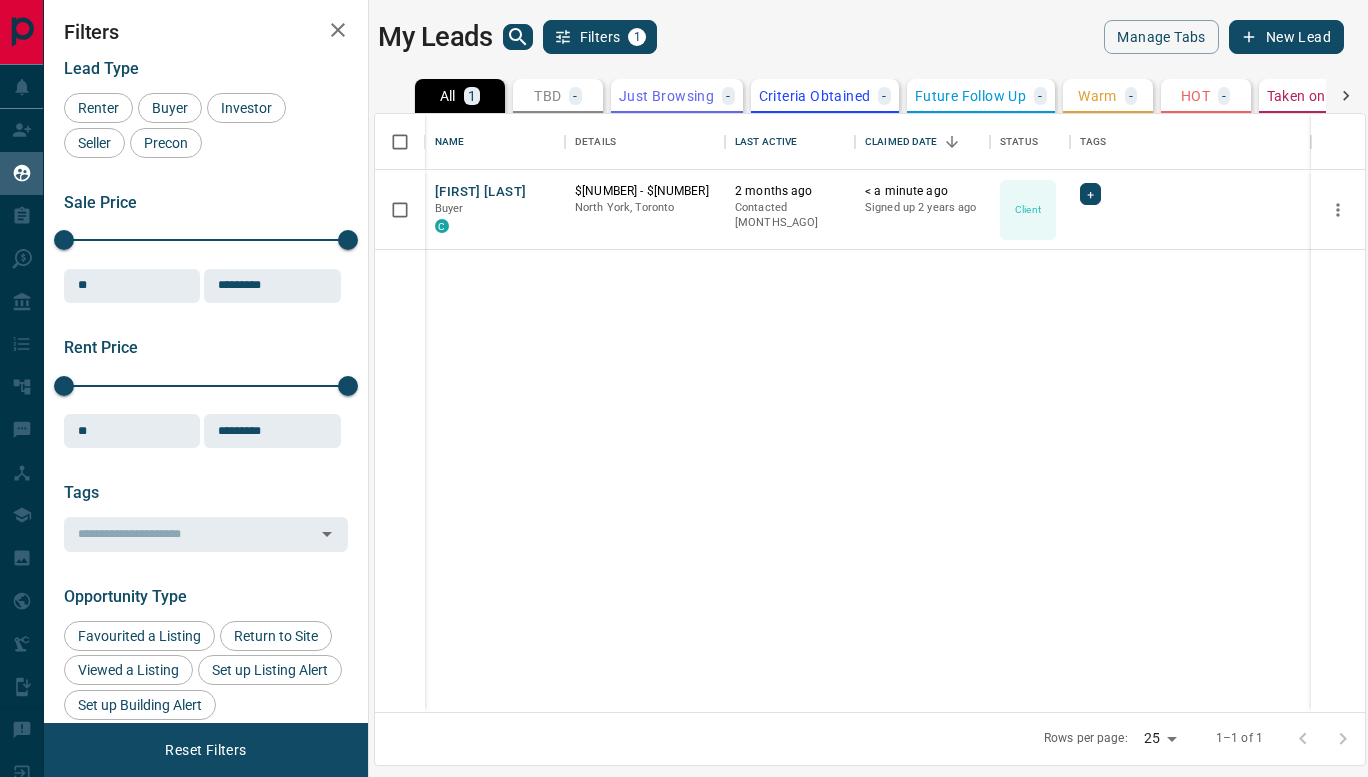 scroll, scrollTop: 0, scrollLeft: 0, axis: both 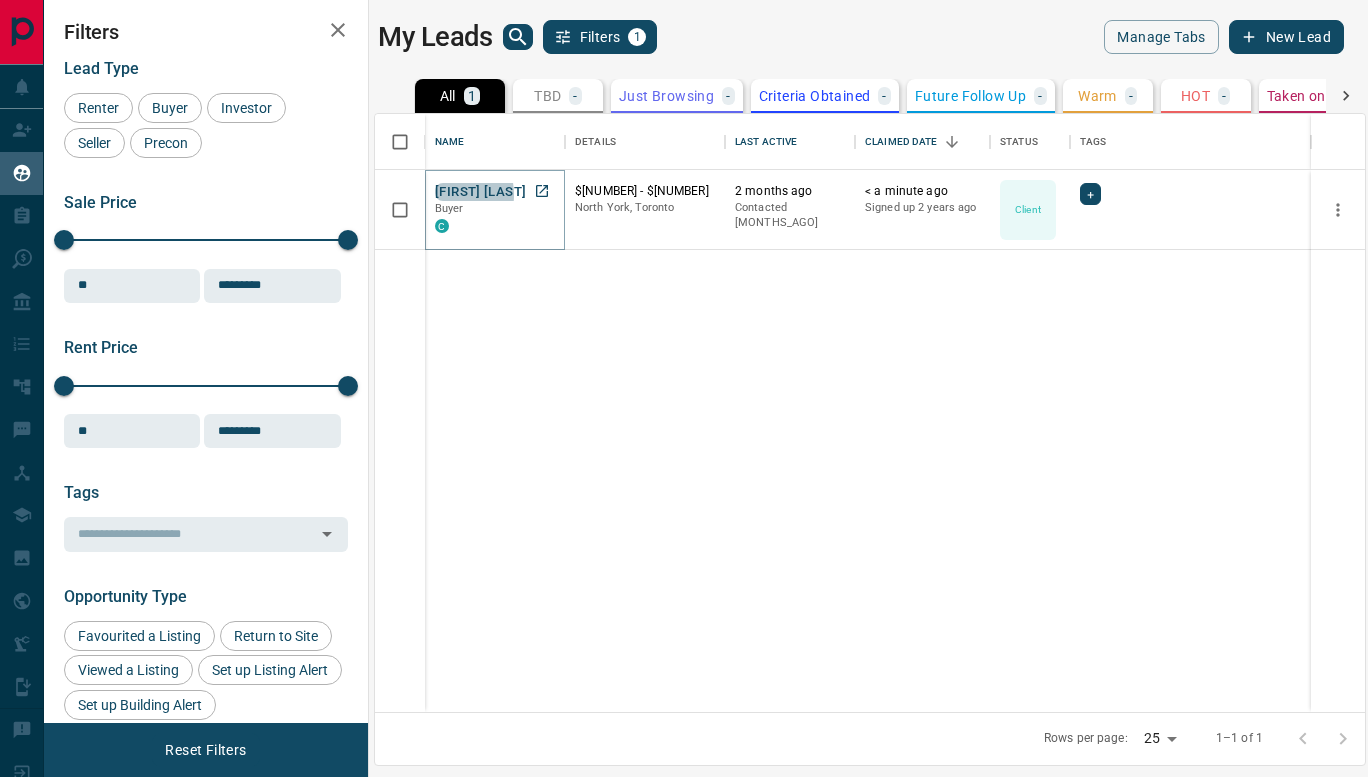 click on "[FIRST] [LAST]" at bounding box center [480, 192] 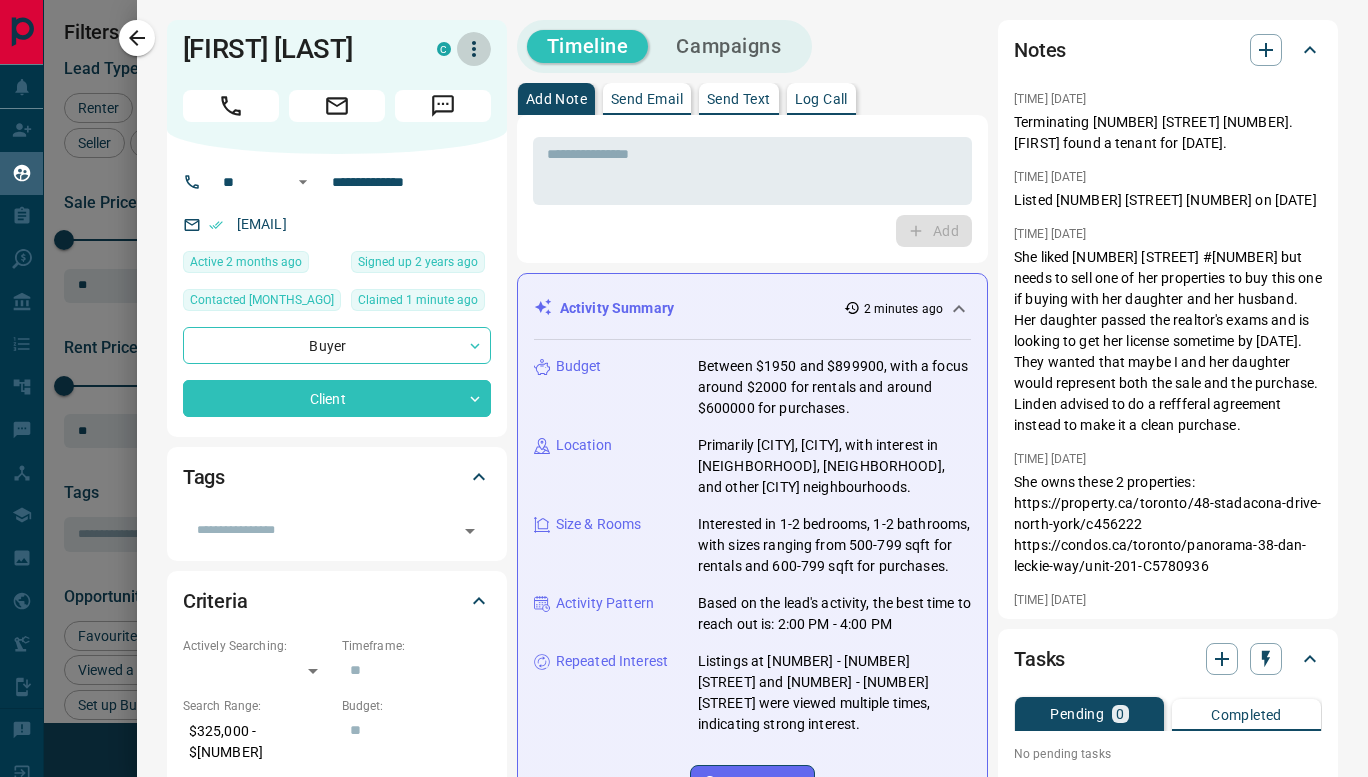 click 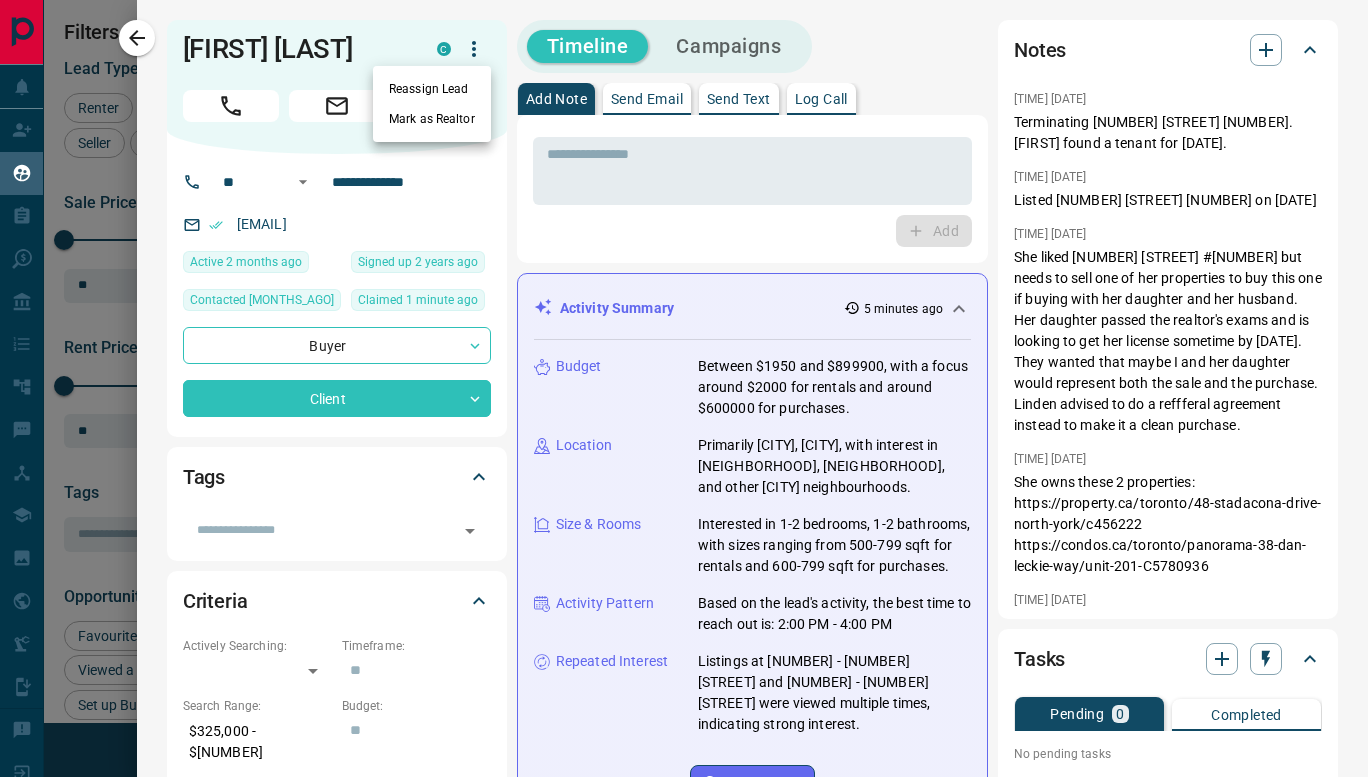 click at bounding box center (684, 388) 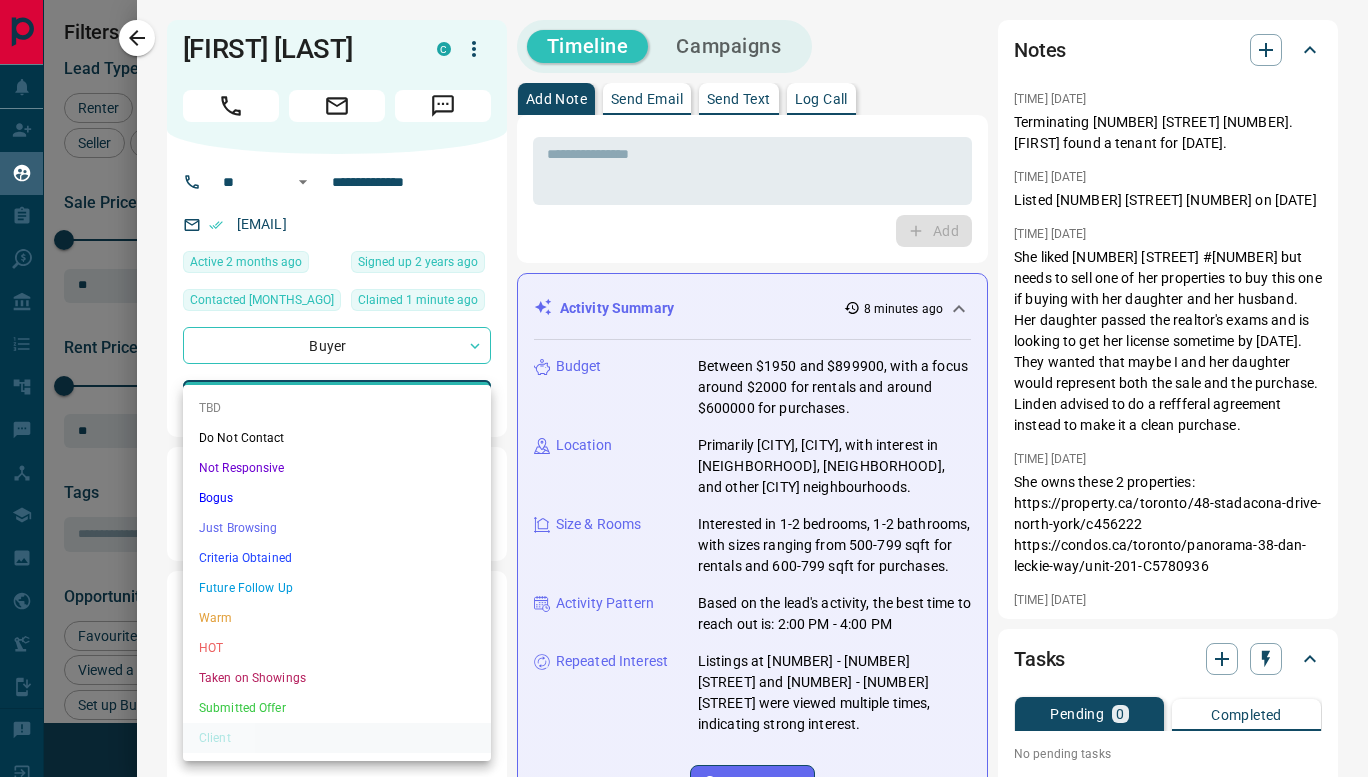click on "Lead Transfers Claim Leads My Leads Tasks Opportunities Deals Campaigns Automations Messages Broker Bay Training Media Services Agent Resources Precon Worksheet Mobile Apps Disclosure Logout My Leads Filters 1 Manage Tabs New Lead All 1 TBD - Do Not Contact - Not Responsive - Bogus - Just Browsing - Criteria Obtained - Future Follow Up - Warm - HOT - Taken on Showings - Submitted Offer - Client 1 Name Details Last Active Claimed Date Status Tags [FIRST] [LAST] Buyer C $[NUMBER] - $[NUMBER] [CITY], [CITY] [MONTHS_AGO] Contacted [MONTHS_AGO] [MINUTES_AGO] Signed up [YEARS_AGO] Client + Rows per page: 25 ** 1–1 of 1 Filters Lead Type Renter Buyer Investor Seller Precon Sale Price 0 $[NUMBER] Sale price range ** ​ Input sale price range Sale price range ********* ​ Input sale price range Rent Price 0 $[NUMBER] Rent price range ** ​ Input rent price range Rent price range ********* ​ Input rent price range Tags ​ Opportunity Type Favourited a Listing Return to Site Viewed a Listing Set up Listing Alert Lead Source" at bounding box center (684, 376) 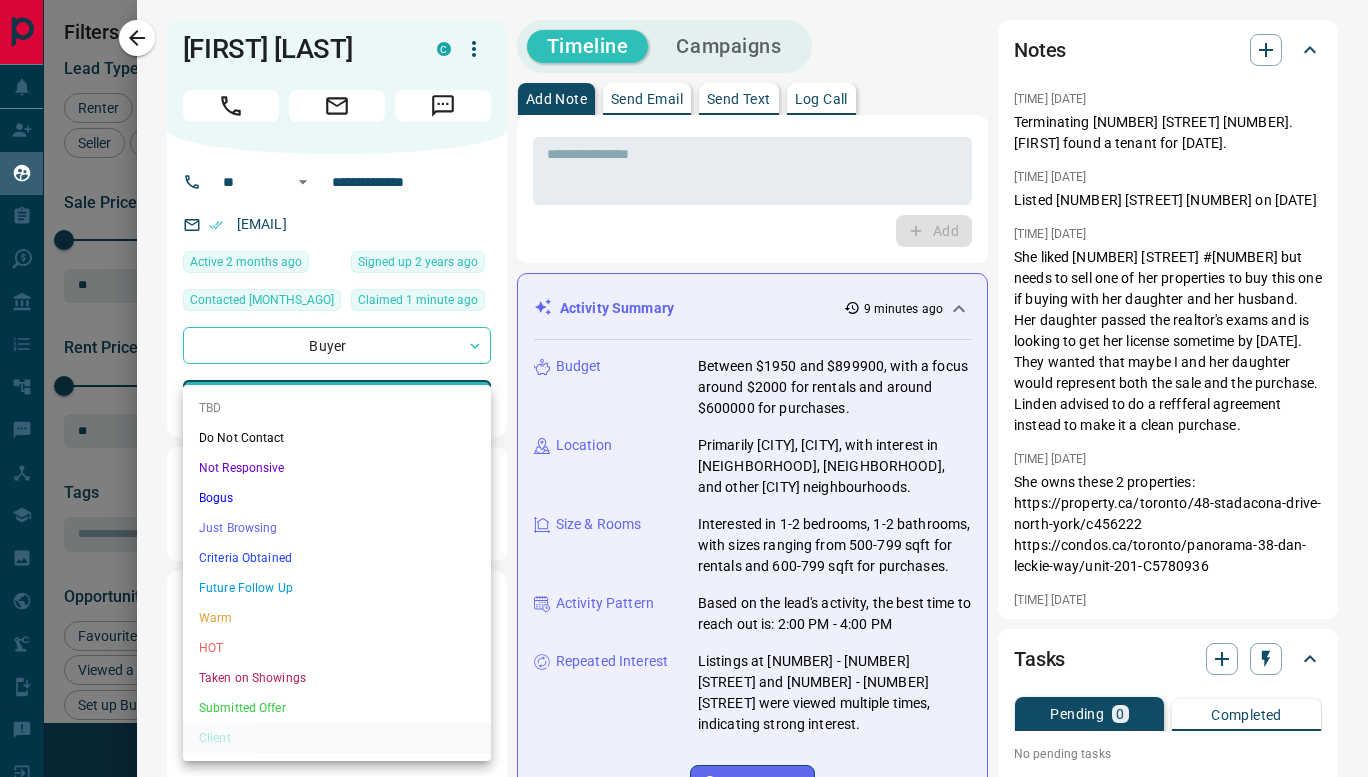 click at bounding box center (684, 388) 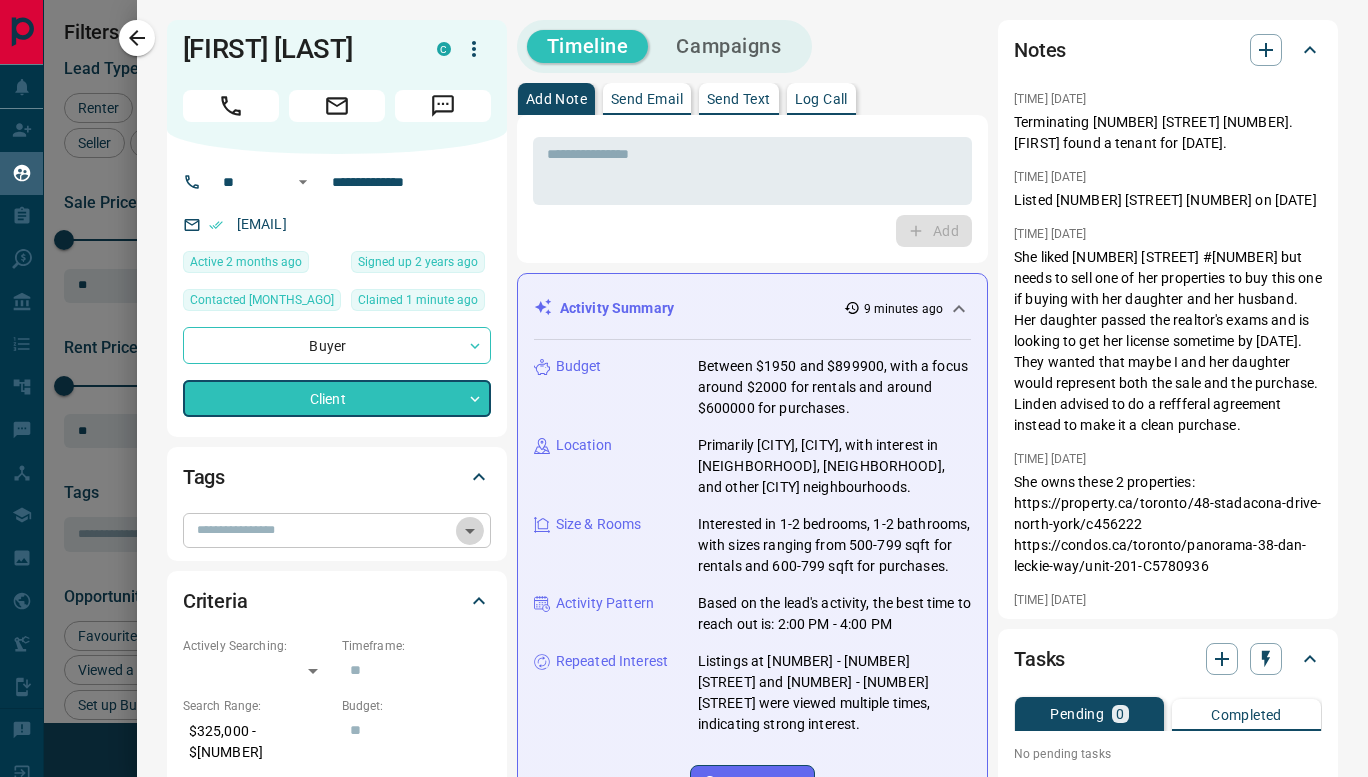 click 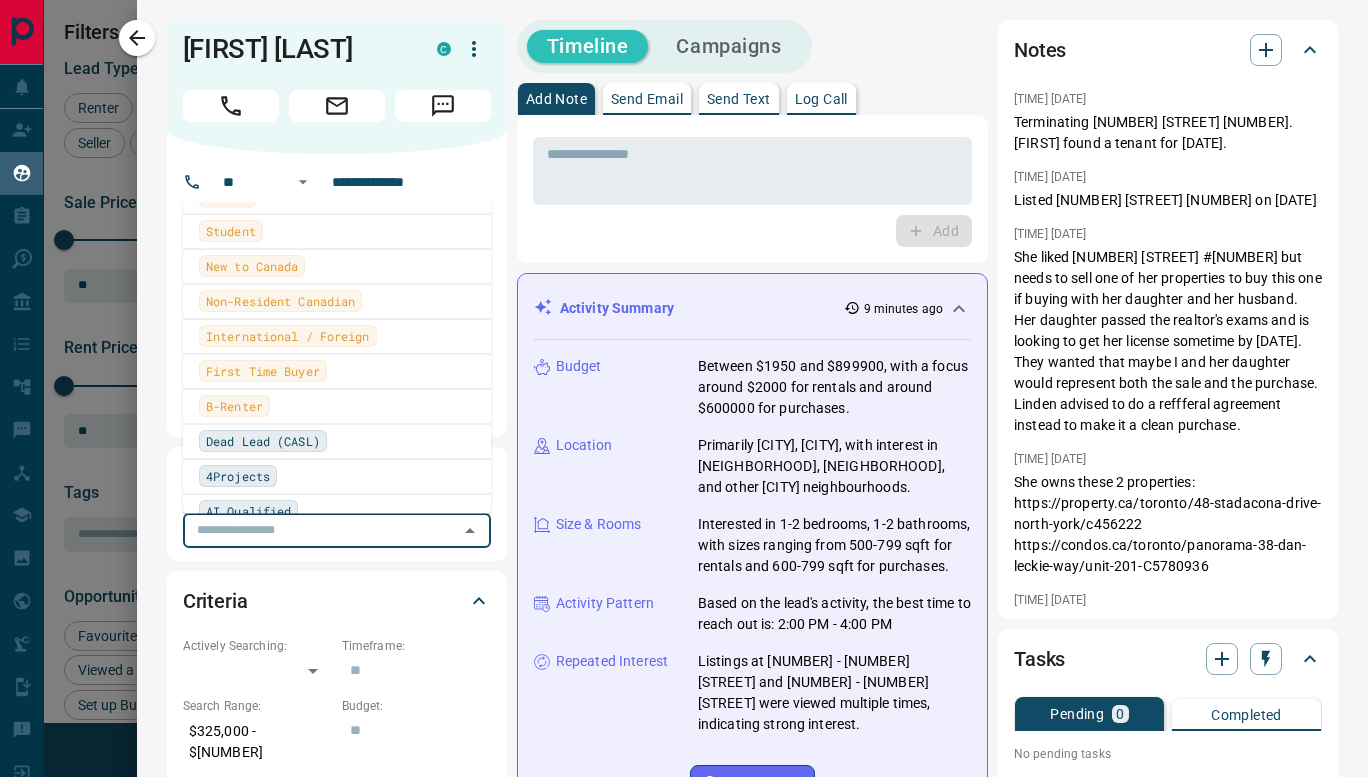scroll, scrollTop: 615, scrollLeft: 0, axis: vertical 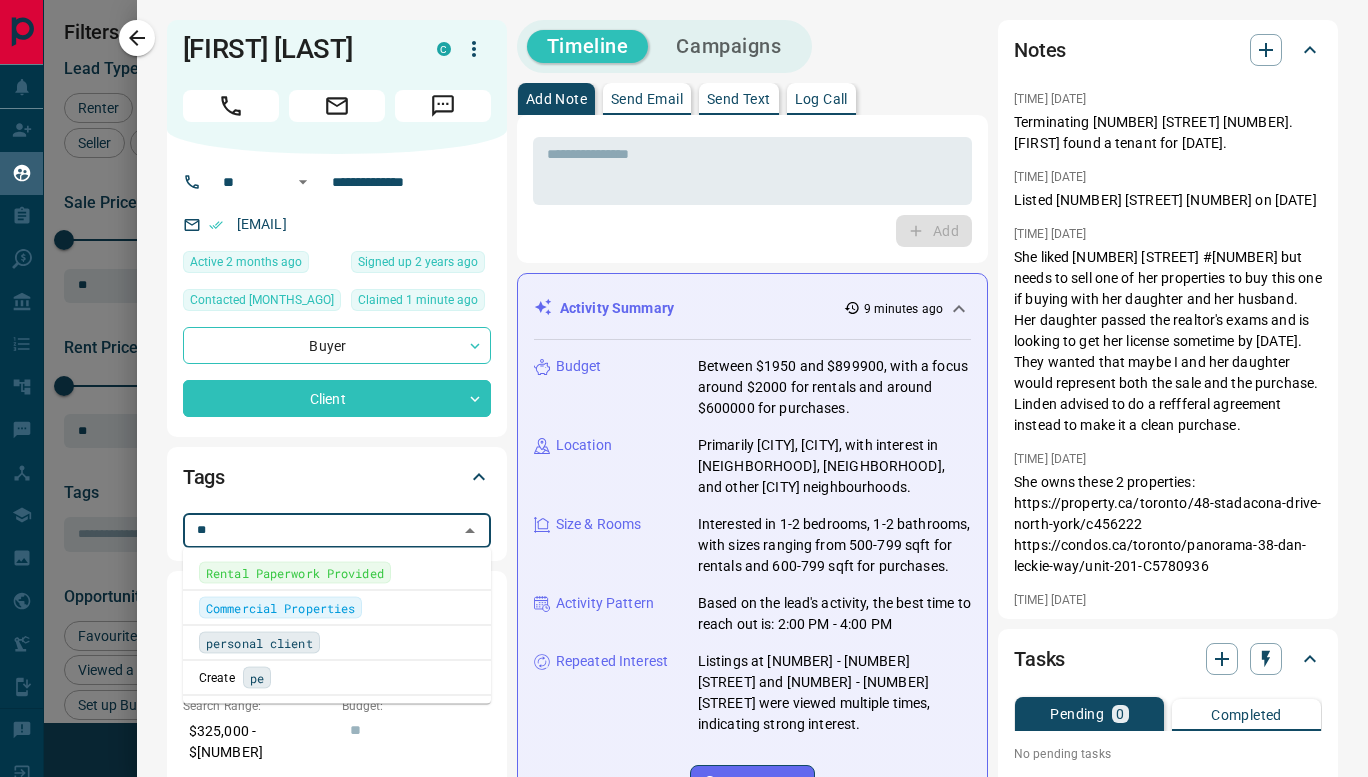 type on "***" 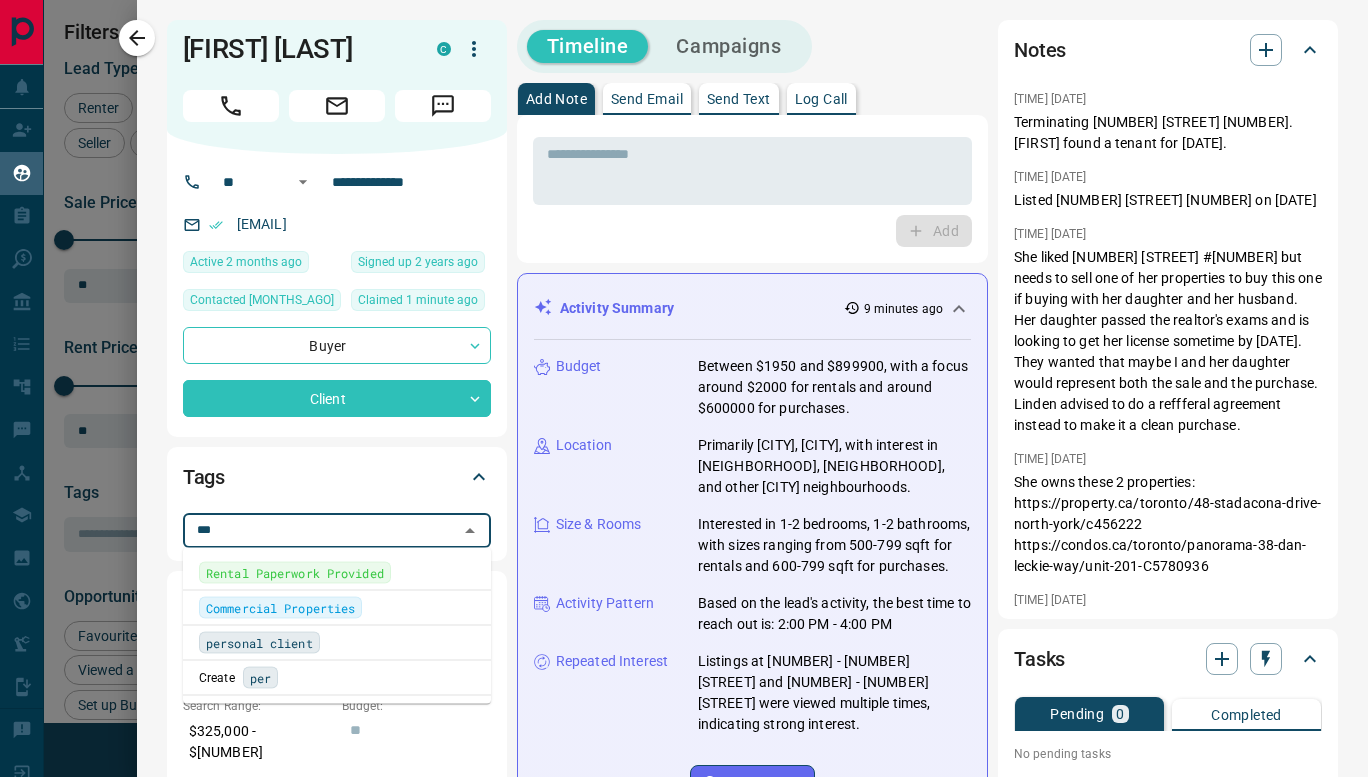 click on "personal client" at bounding box center (259, 643) 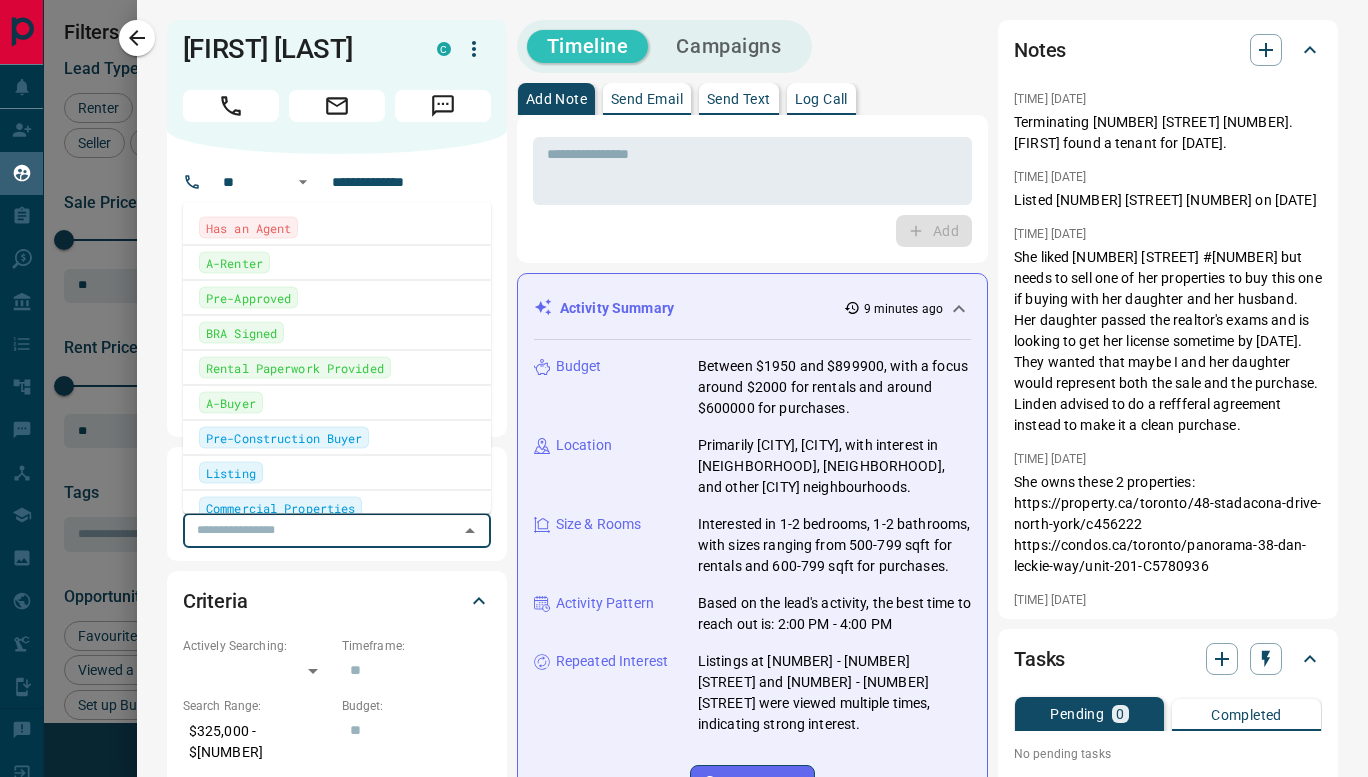 scroll, scrollTop: 583, scrollLeft: 975, axis: both 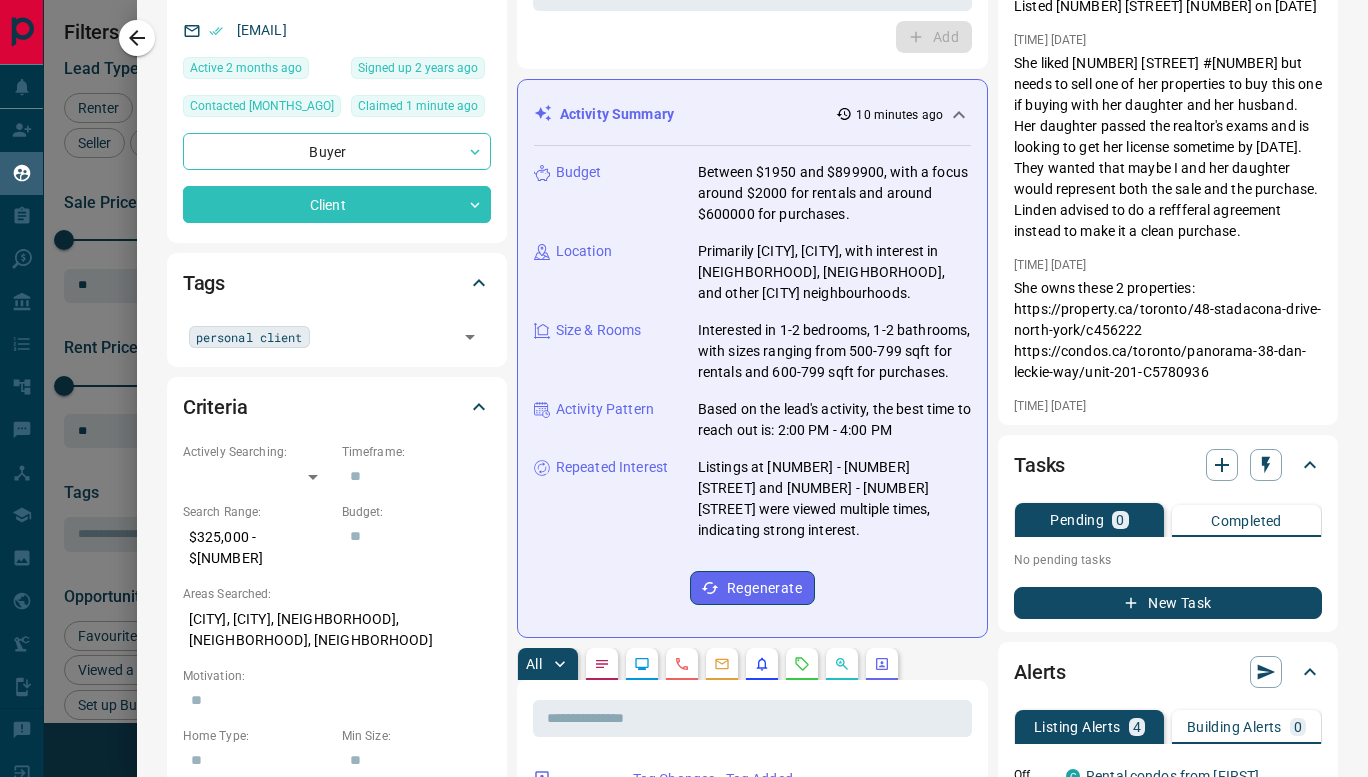 click on "Tags" at bounding box center (337, 283) 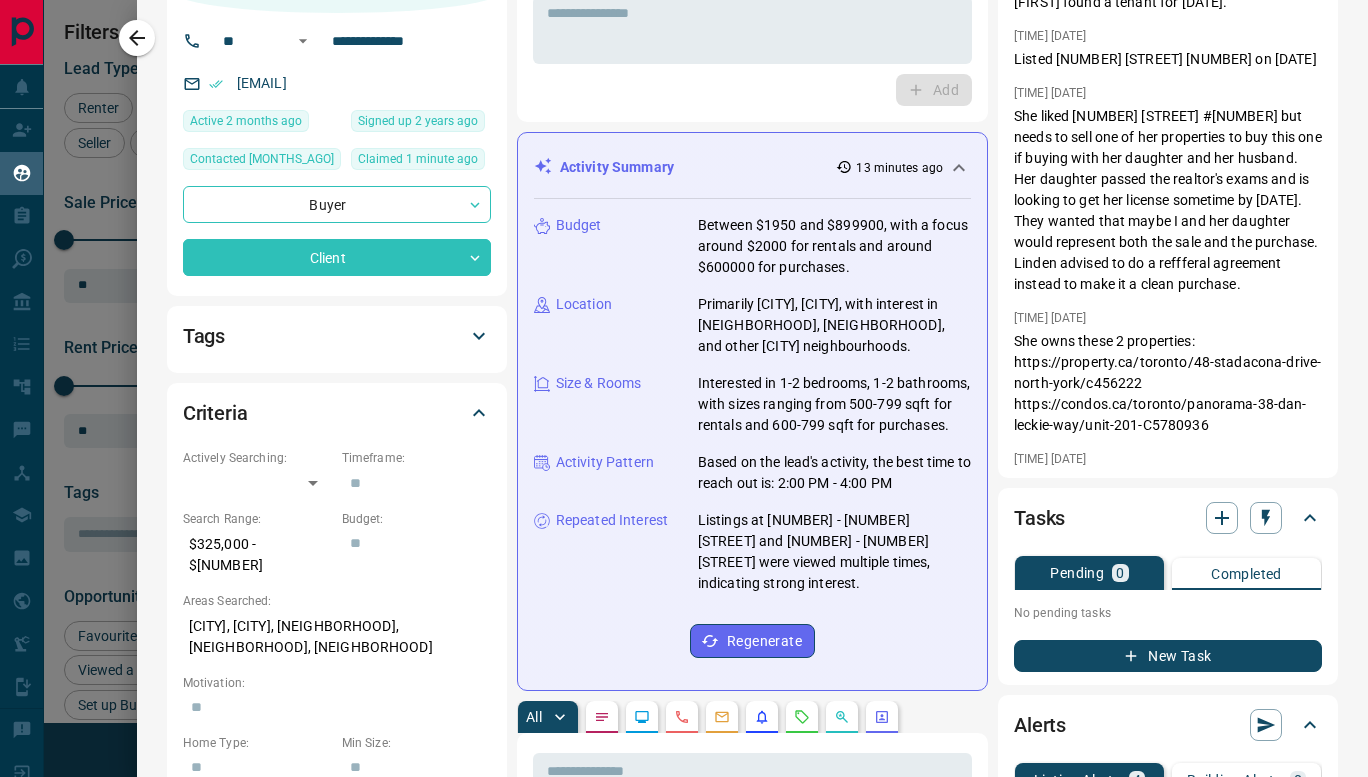scroll, scrollTop: 0, scrollLeft: 0, axis: both 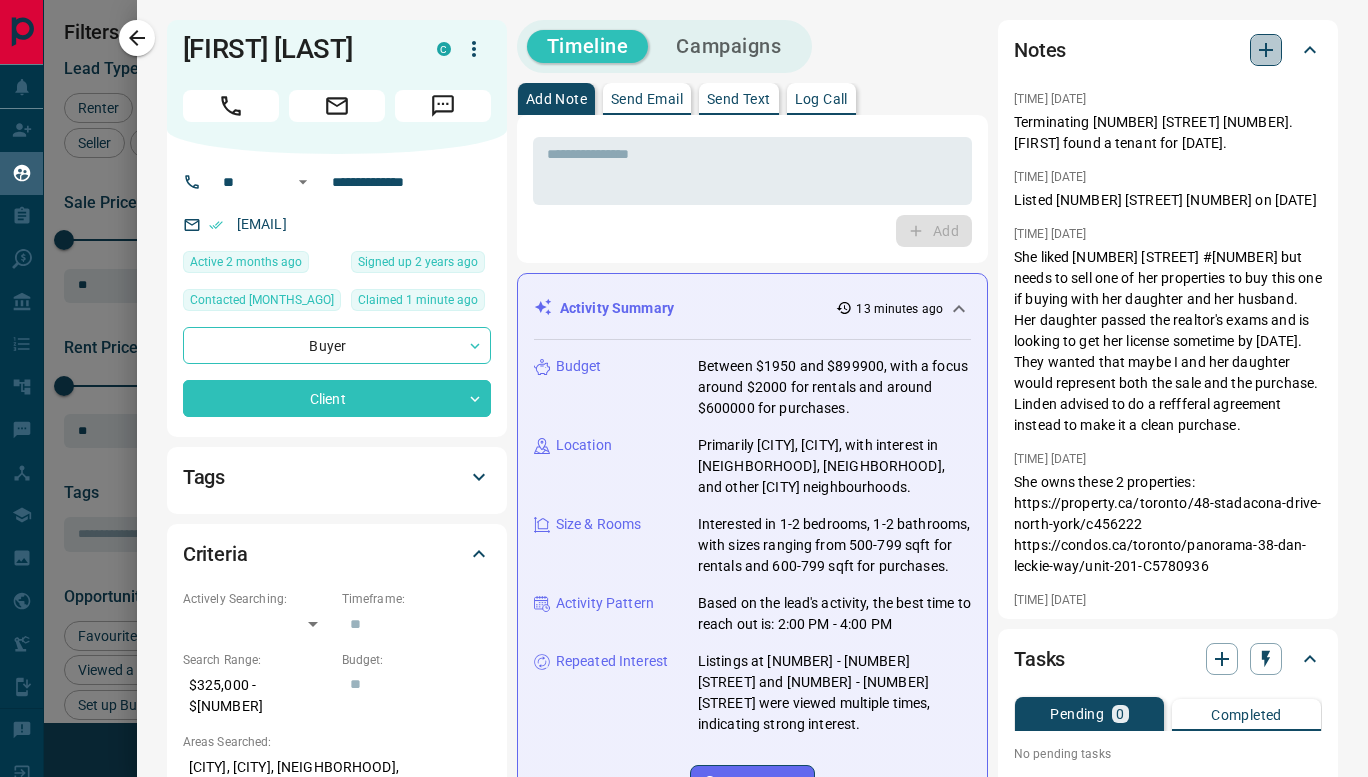 click 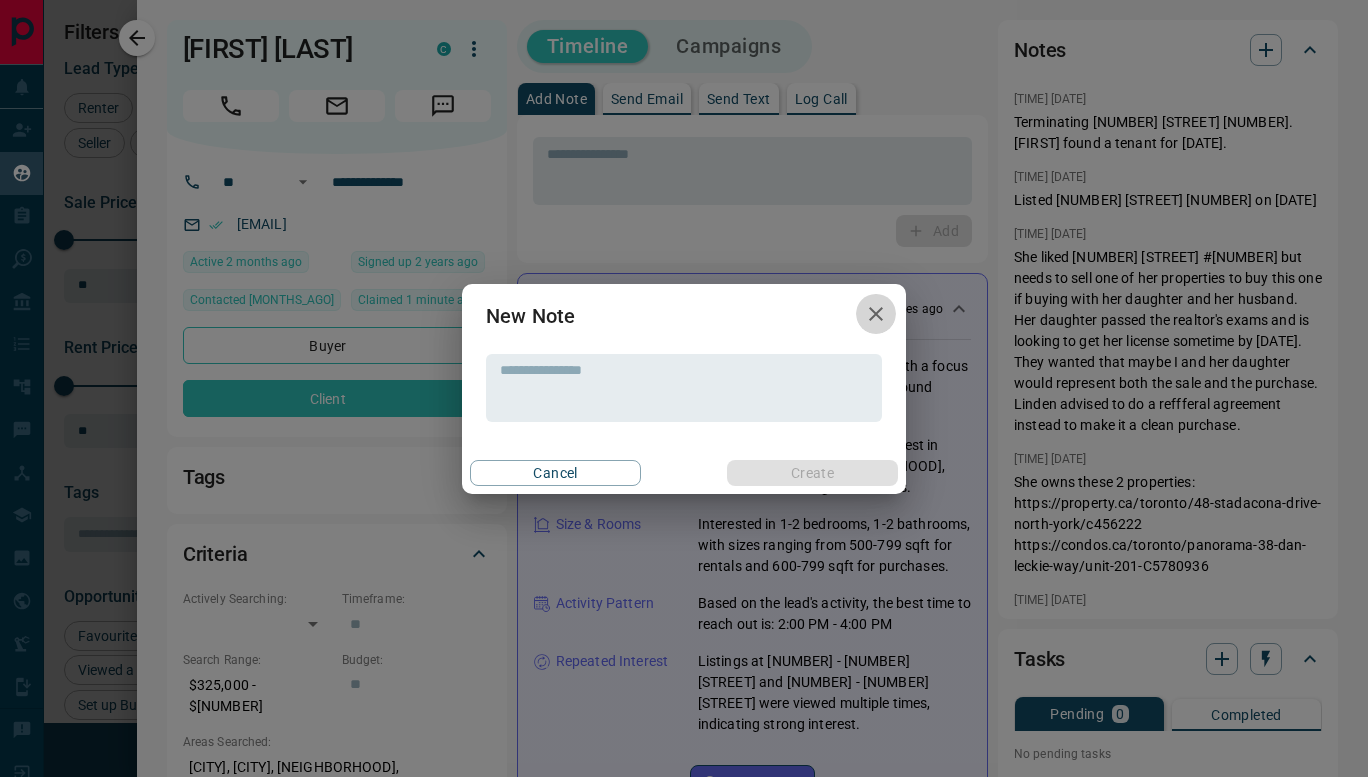 click 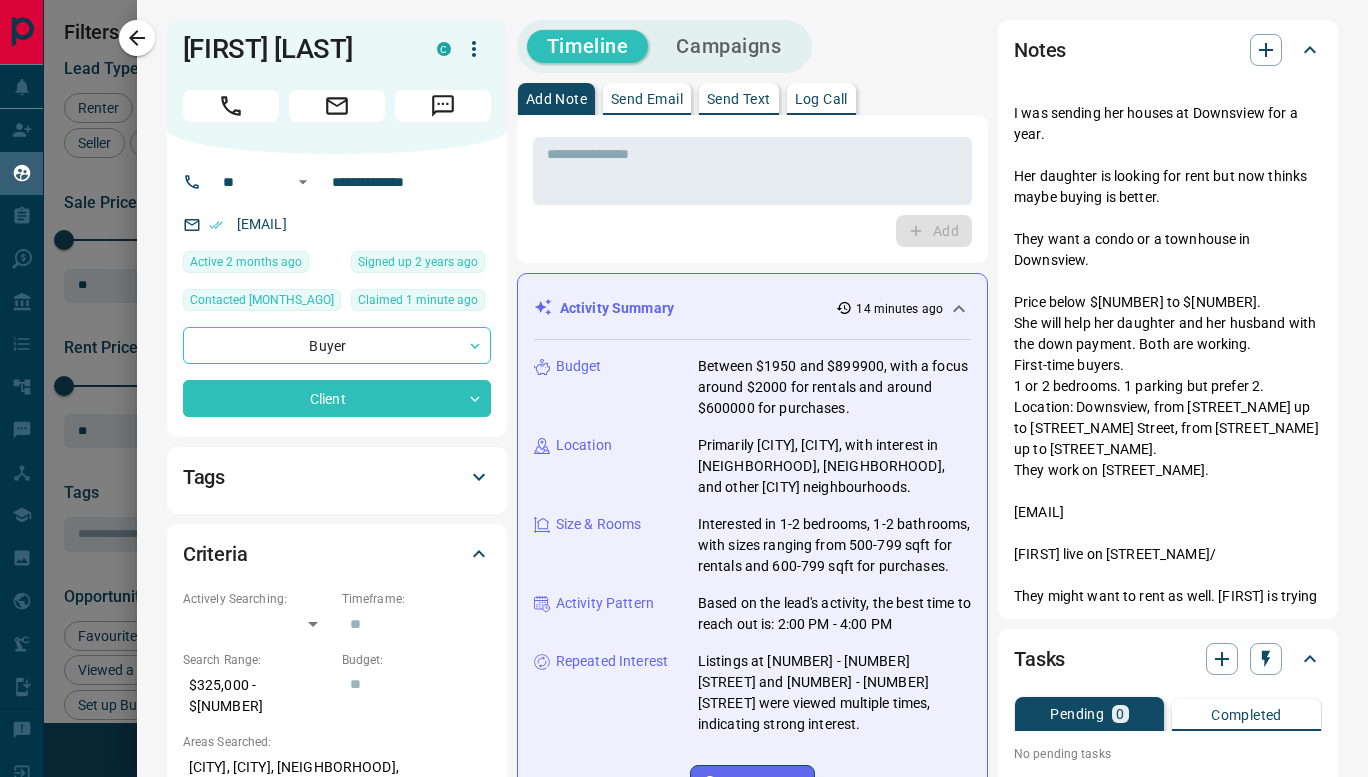scroll, scrollTop: 653, scrollLeft: 0, axis: vertical 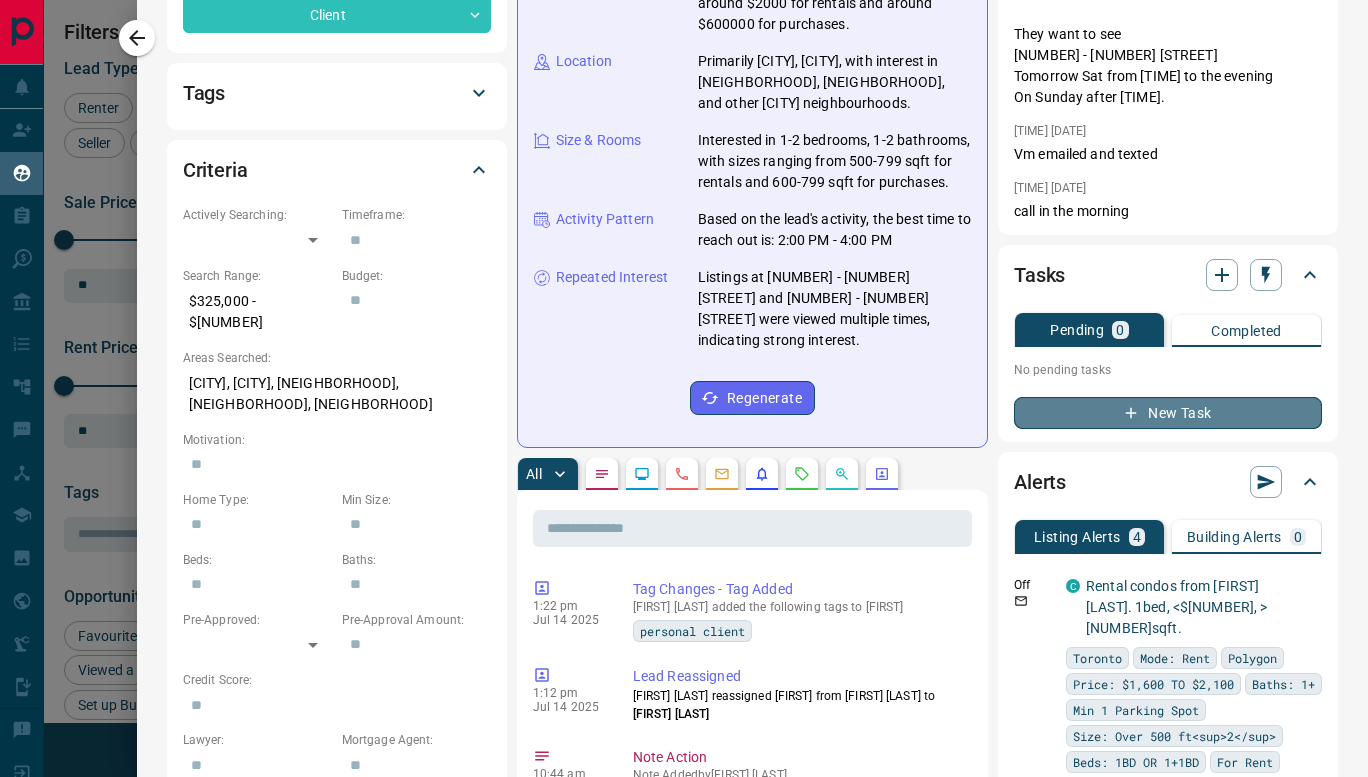 click on "New Task" at bounding box center [1168, 413] 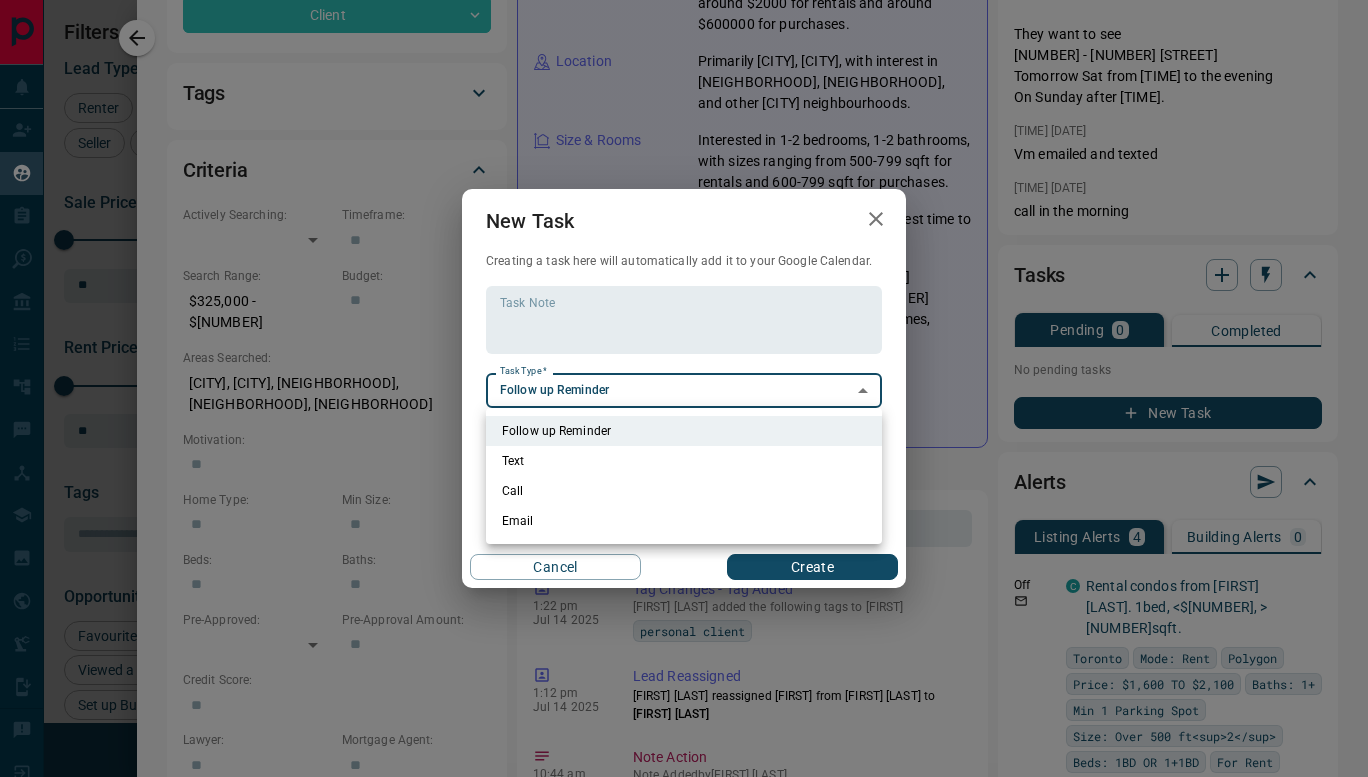 click on "Lead Transfers Claim Leads My Leads Tasks Opportunities Deals Campaigns Automations Messages Broker Bay Training Media Services Agent Resources Precon Worksheet Mobile Apps Disclosure Logout My Leads Filters 1 Manage Tabs New Lead All 1 TBD - Do Not Contact - Not Responsive - Bogus - Just Browsing - Criteria Obtained - Future Follow Up - Warm - HOT - Taken on Showings - Submitted Offer - Client 1 Name Details Last Active Claimed Date Status Tags [FIRST] [LAST] Buyer C $[NUMBER] - $[NUMBER] [CITY], [CITY] [MONTHS_AGO] Contacted [MONTHS_AGO] [MINUTES_AGO] Signed up [YEARS_AGO] Client + Rows per page: 25 ** 1–1 of 1 Filters Lead Type Renter Buyer Investor Seller Precon Sale Price 0 $[NUMBER] Sale price range ** ​ Input sale price range Sale price range ********* ​ Input sale price range Rent Price 0 $[NUMBER] Rent price range ** ​ Input rent price range Rent price range ********* ​ Input rent price range Tags ​ Opportunity Type Favourited a Listing Return to Site Viewed a Listing Set up Listing Alert Lead Source" at bounding box center [684, 376] 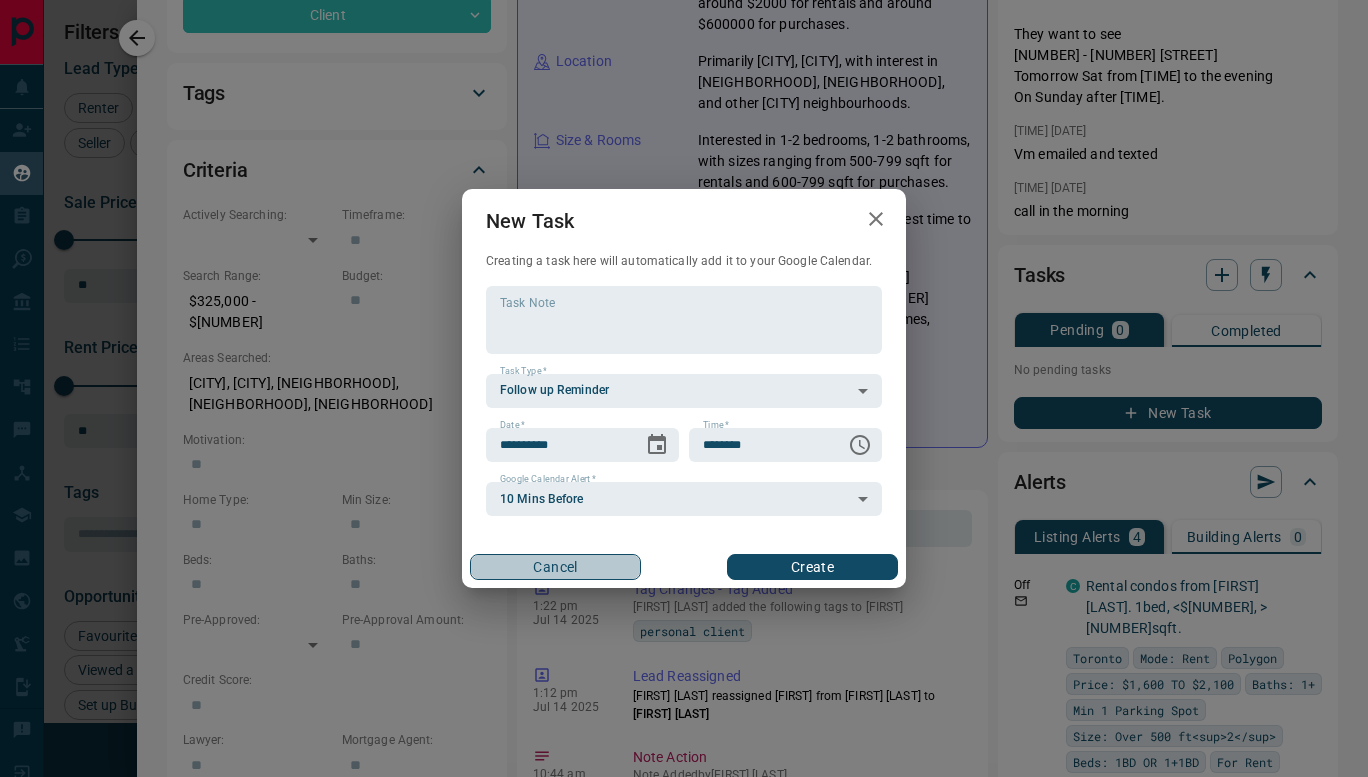 click on "Cancel" at bounding box center [555, 567] 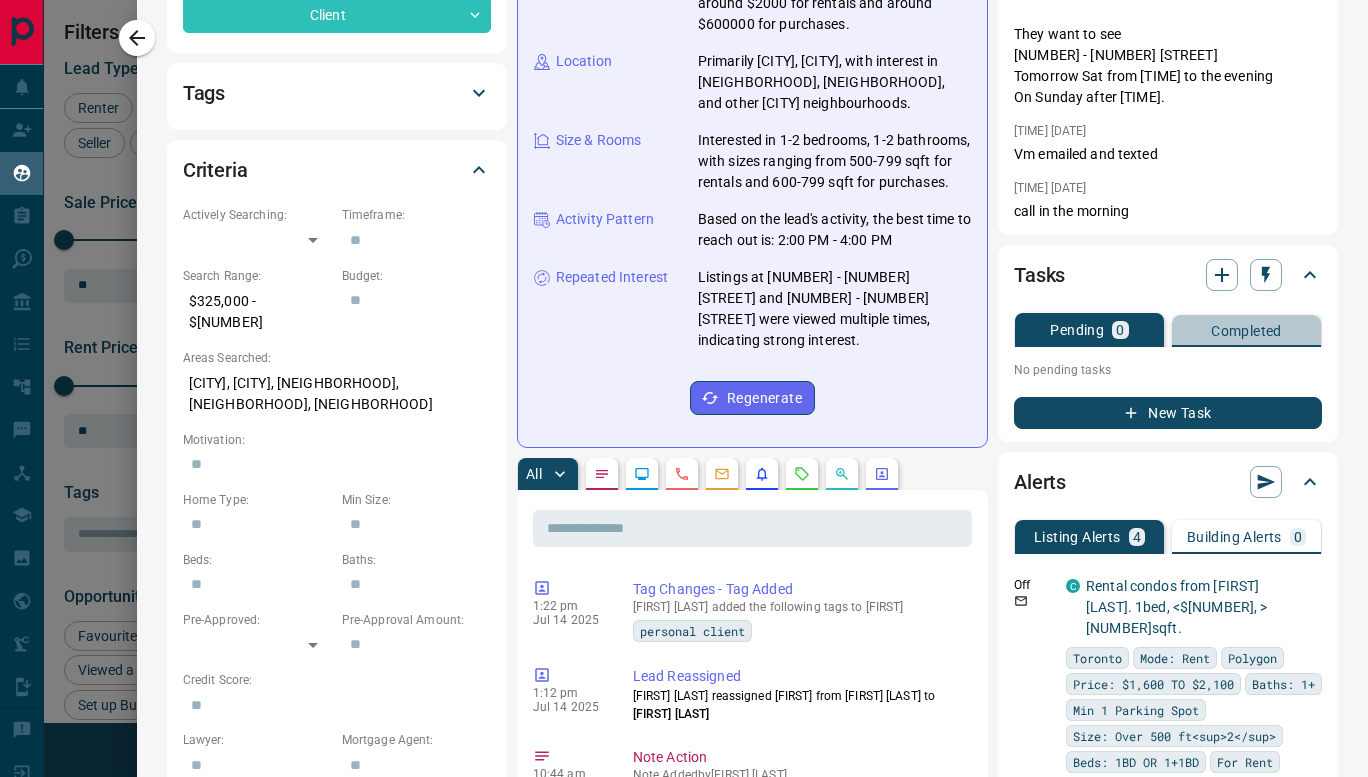 click on "Completed" at bounding box center [1246, 331] 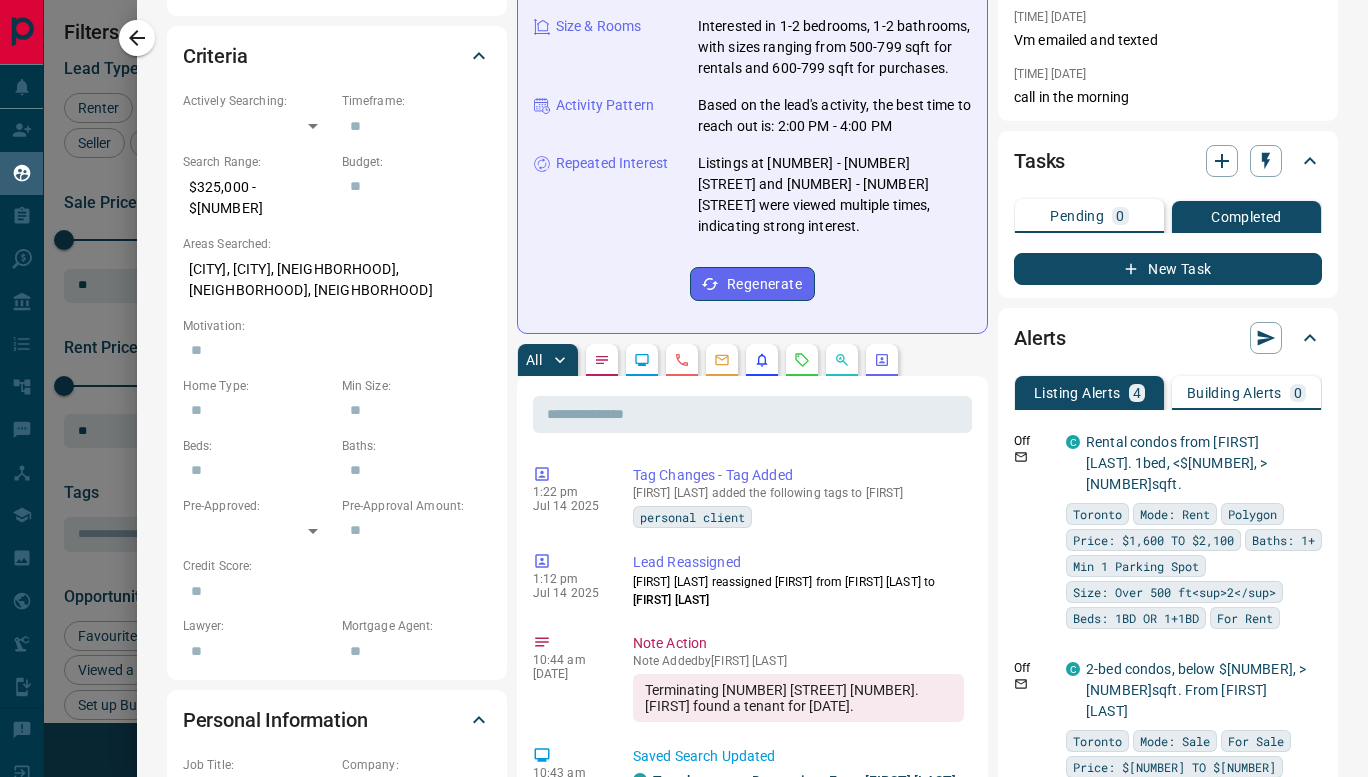 scroll, scrollTop: 484, scrollLeft: 0, axis: vertical 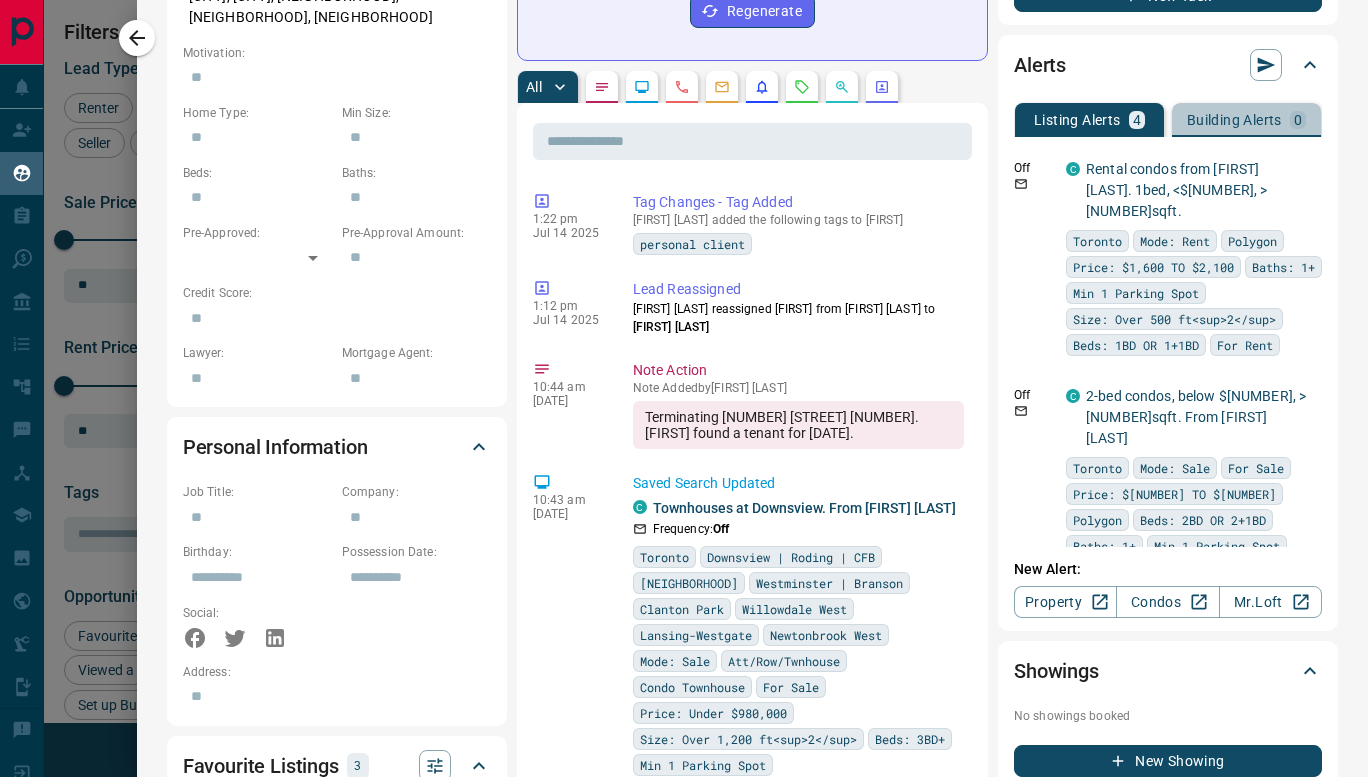 click on "Building Alerts" at bounding box center (1234, 120) 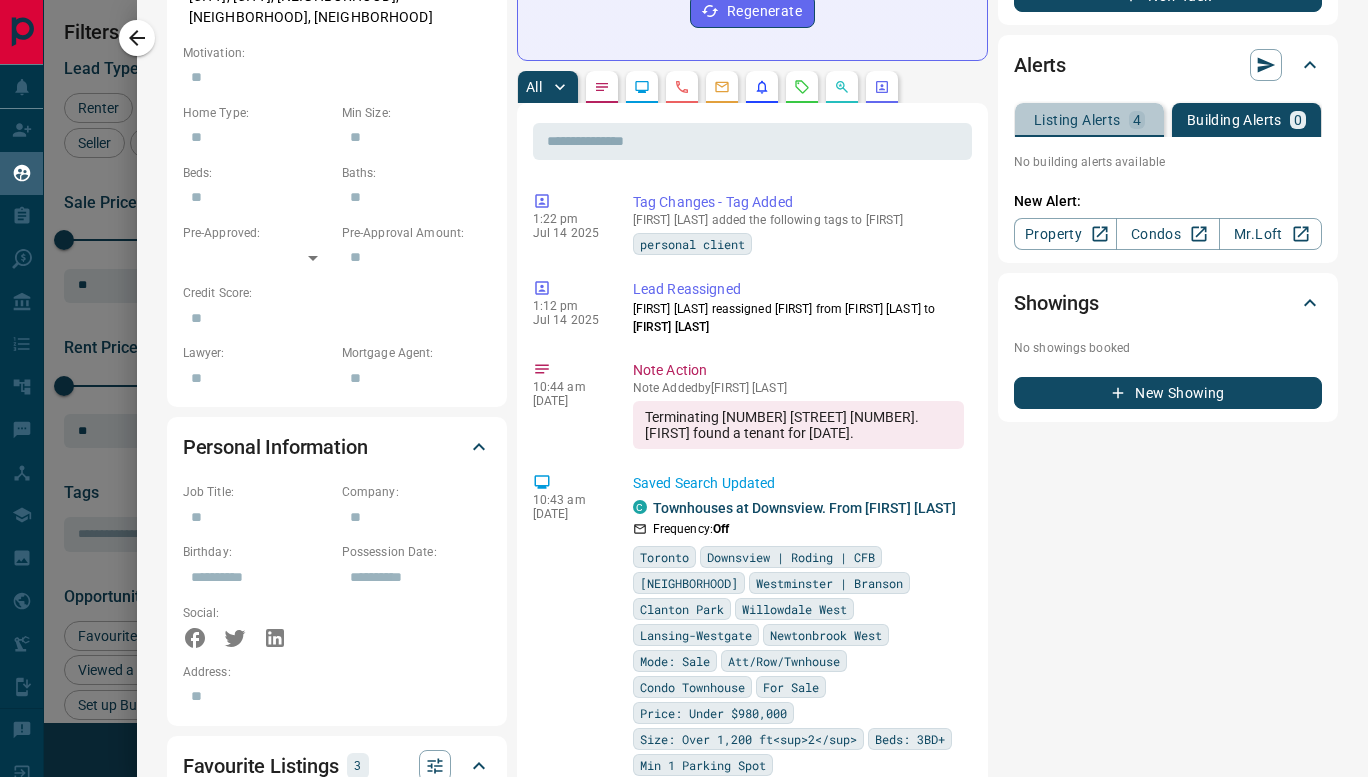 click on "Listing Alerts" at bounding box center (1077, 120) 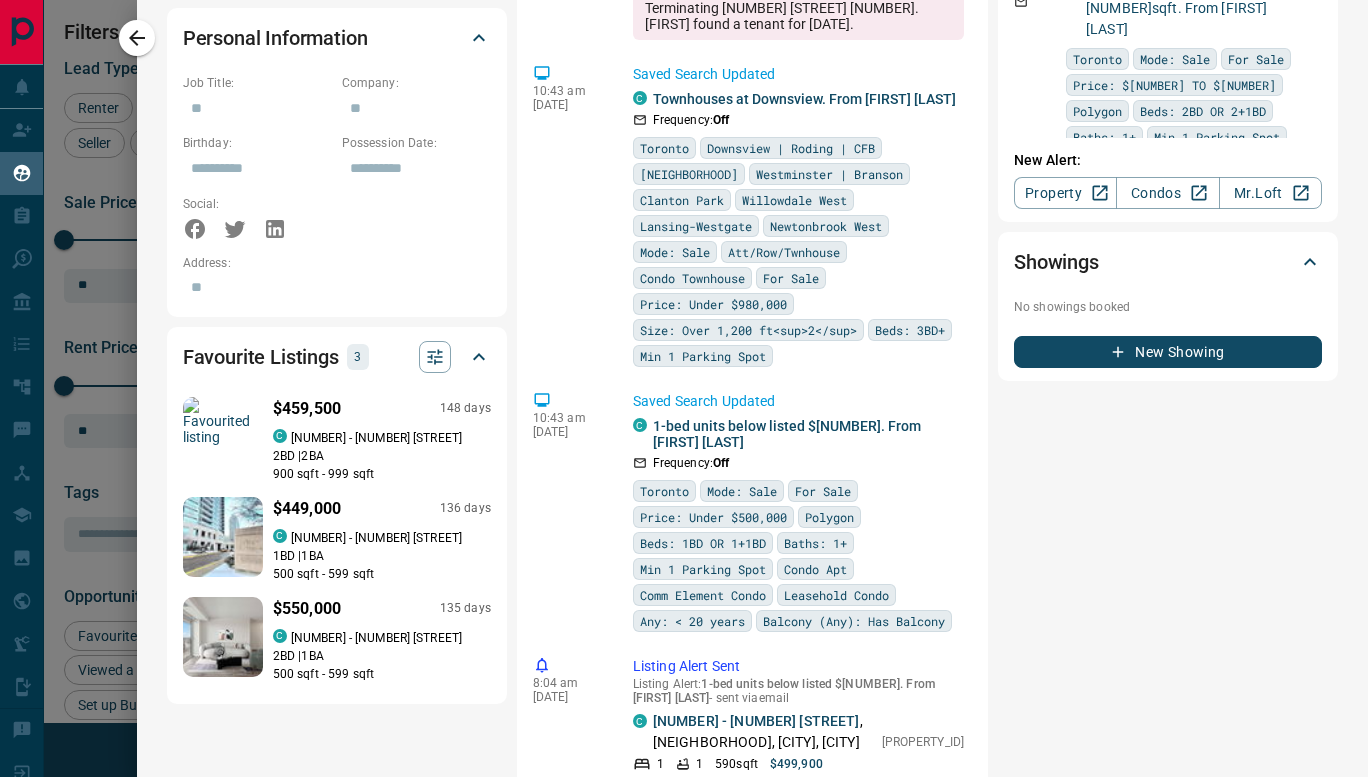 scroll, scrollTop: 1189, scrollLeft: 0, axis: vertical 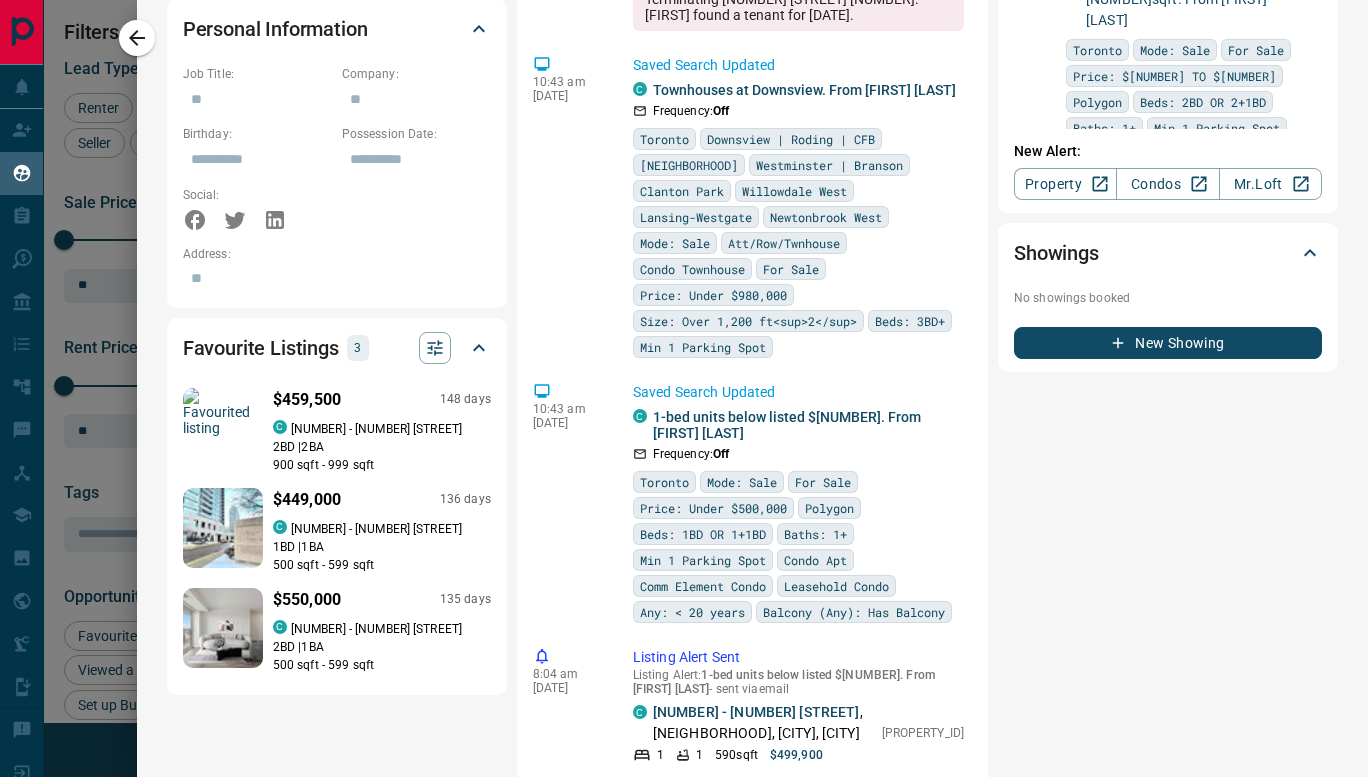 click on "New Showing" at bounding box center (1168, 343) 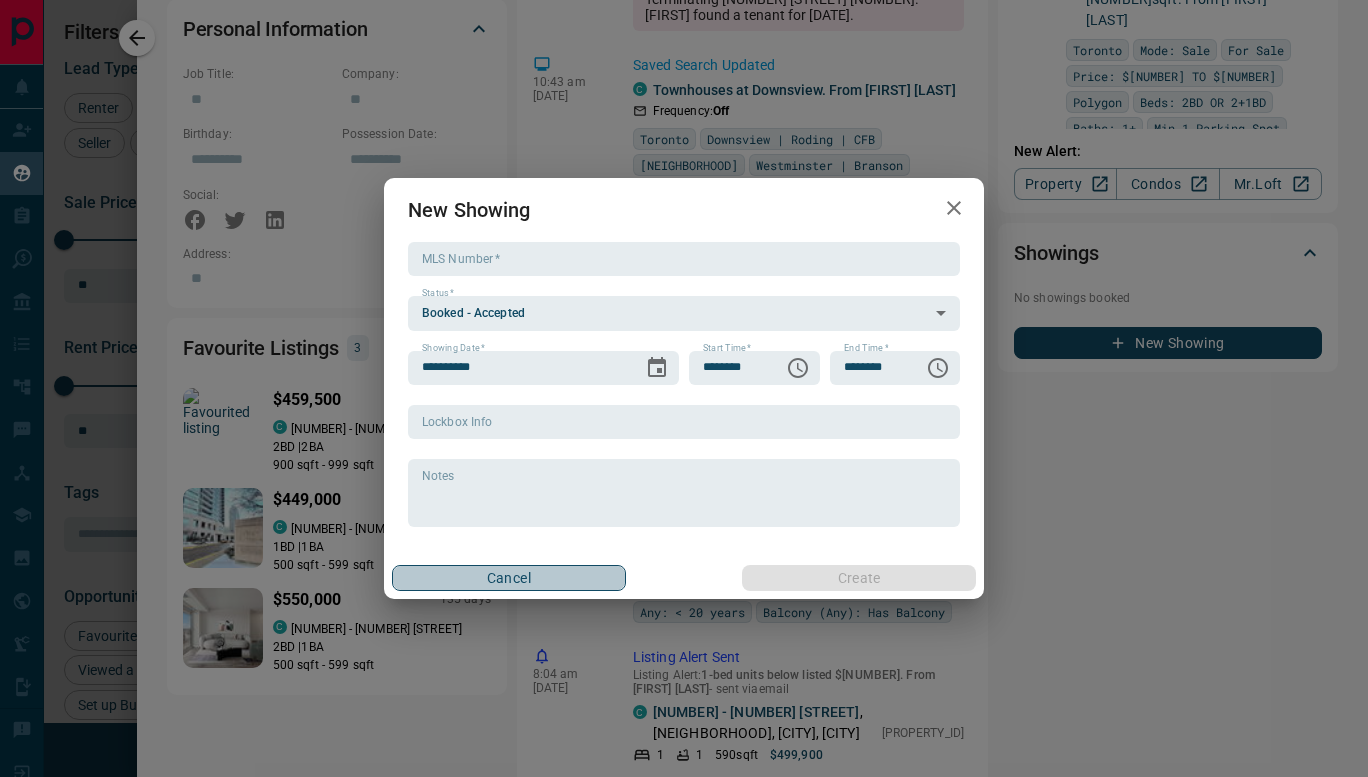 click on "Cancel" at bounding box center (509, 578) 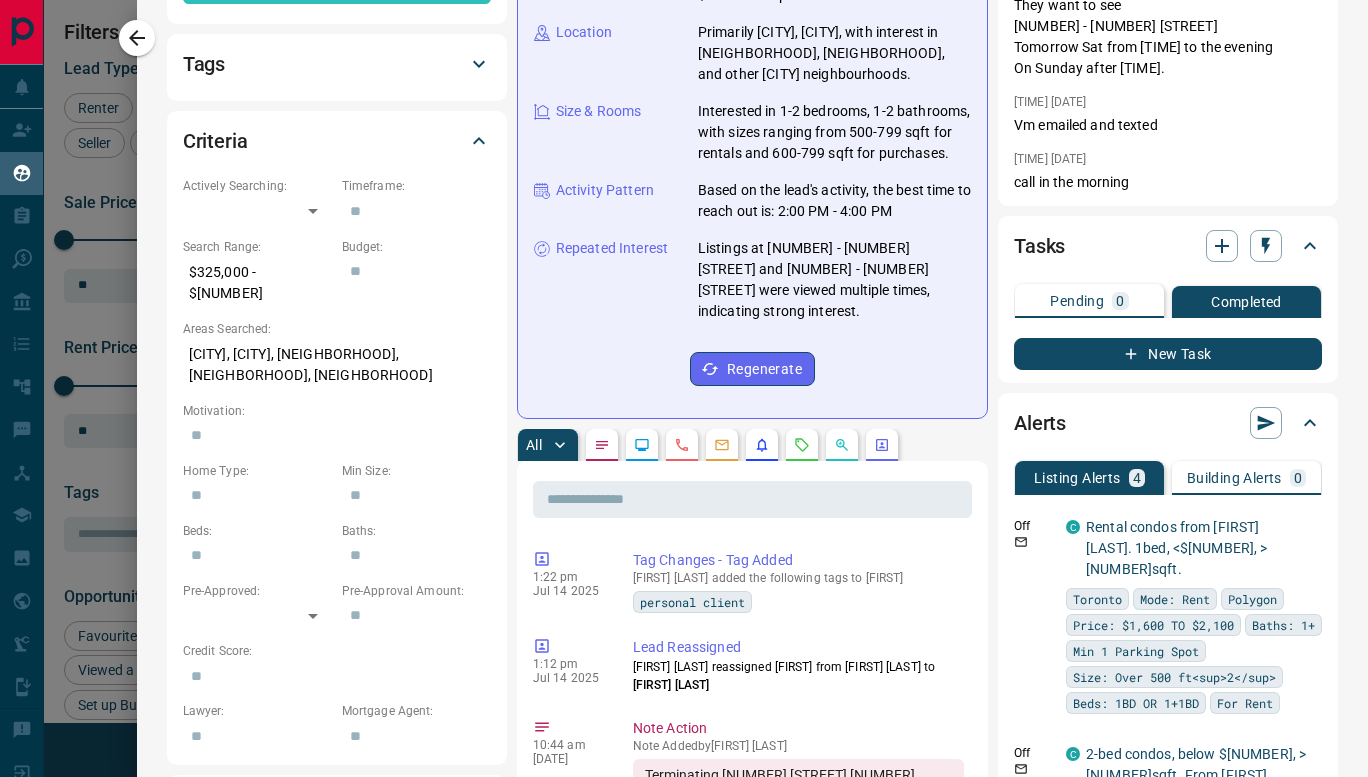 scroll, scrollTop: 0, scrollLeft: 0, axis: both 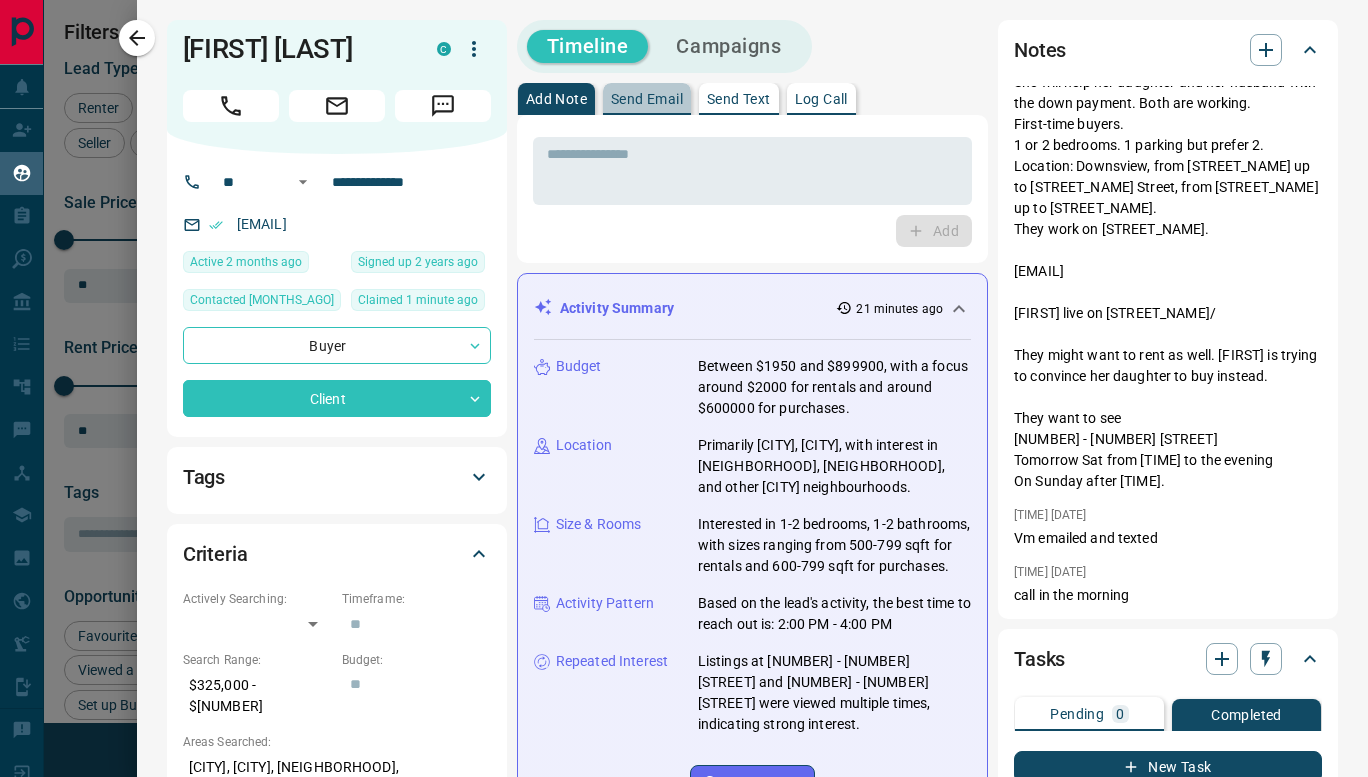 click on "Send Email" at bounding box center (647, 99) 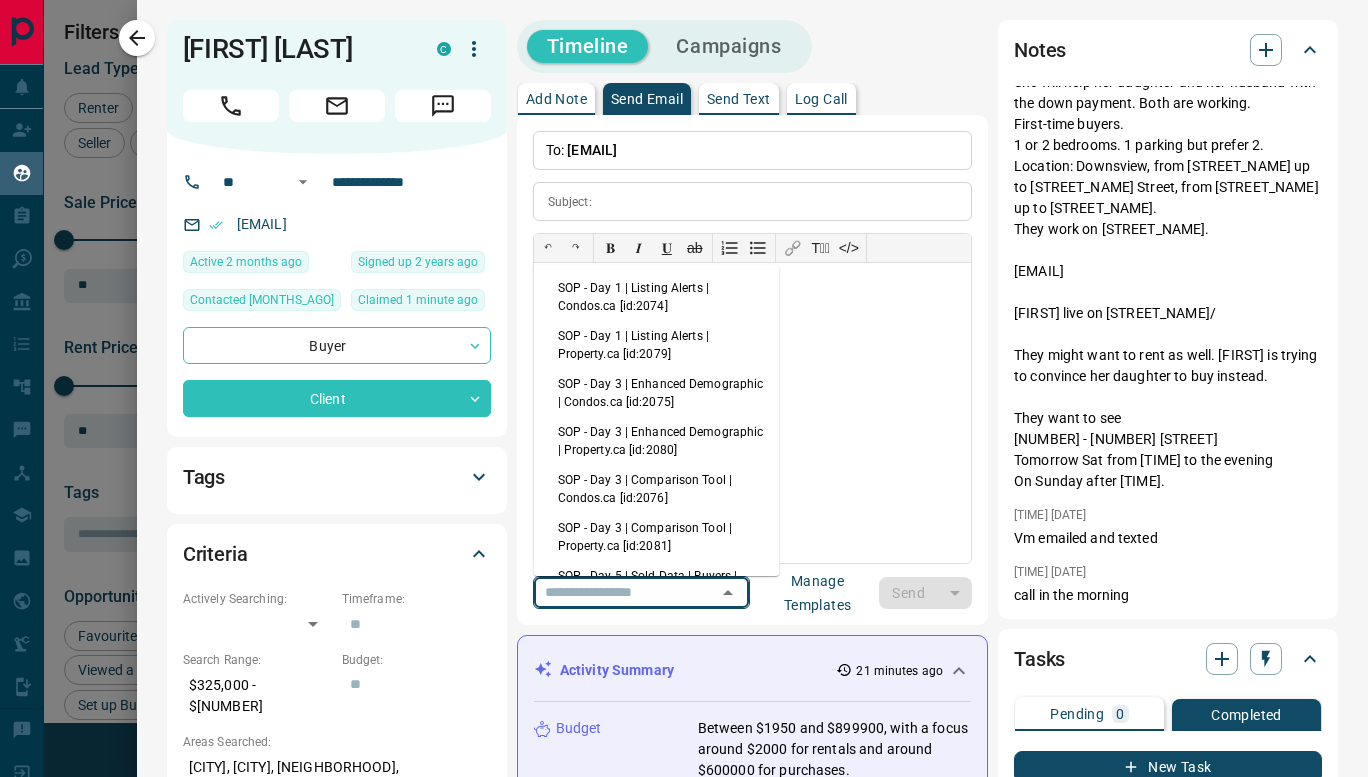 click at bounding box center [613, 592] 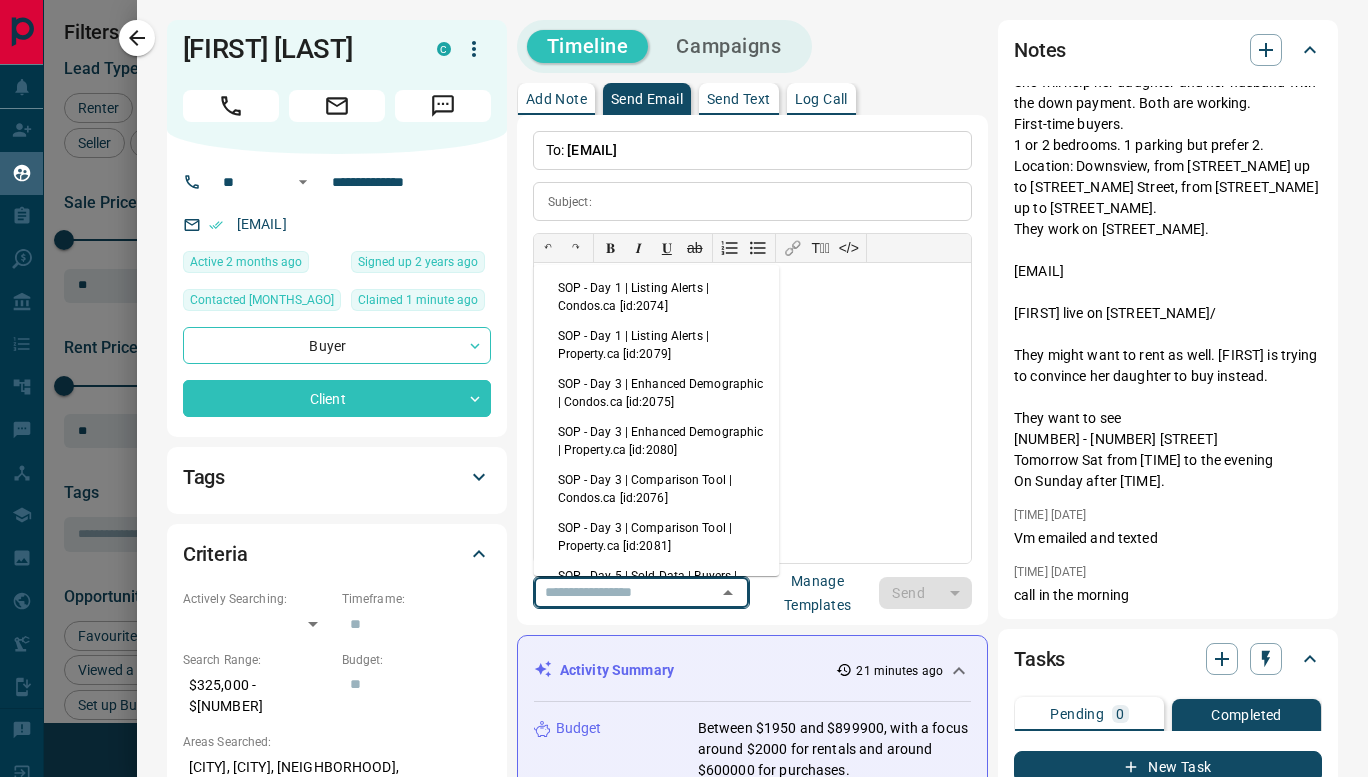 click on "SOP - Day 1 | Listing Alerts | Condos.ca [id:2074]" at bounding box center (657, 297) 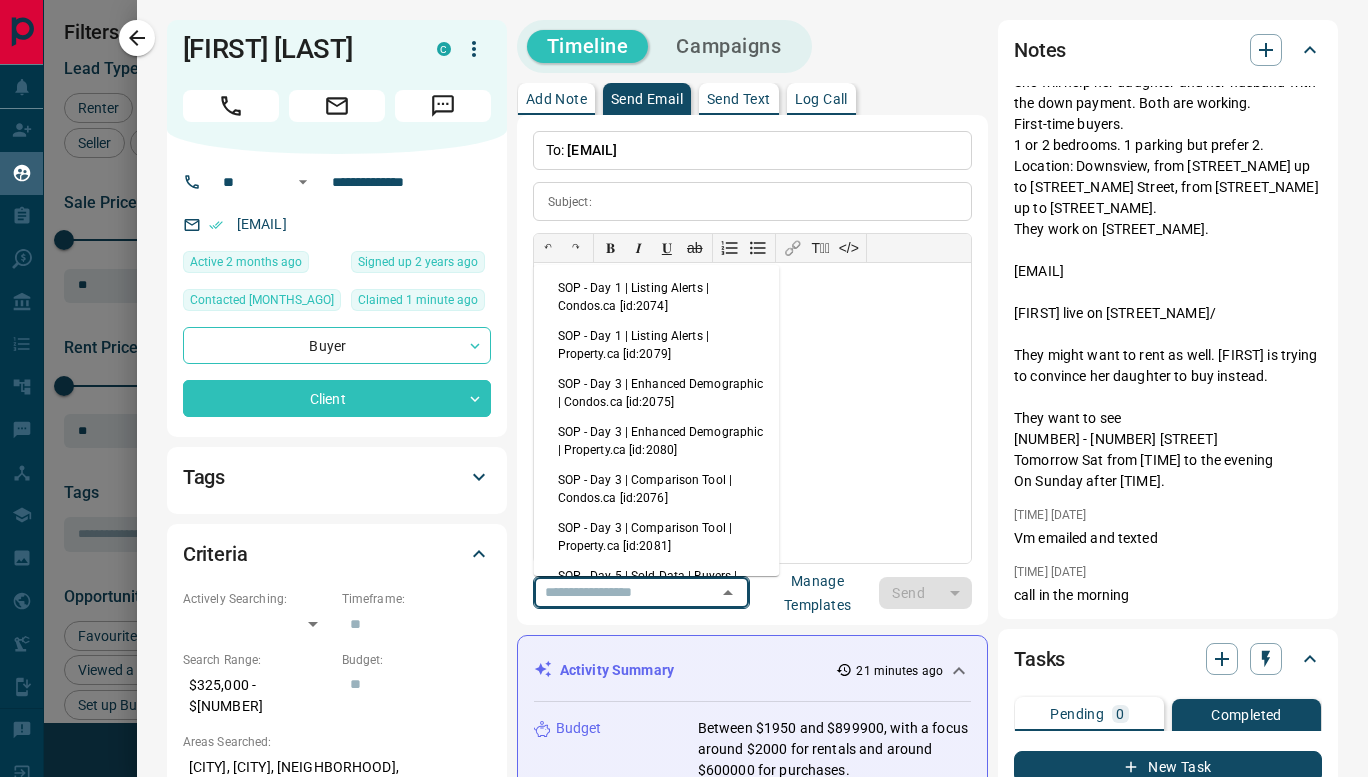 type on "**********" 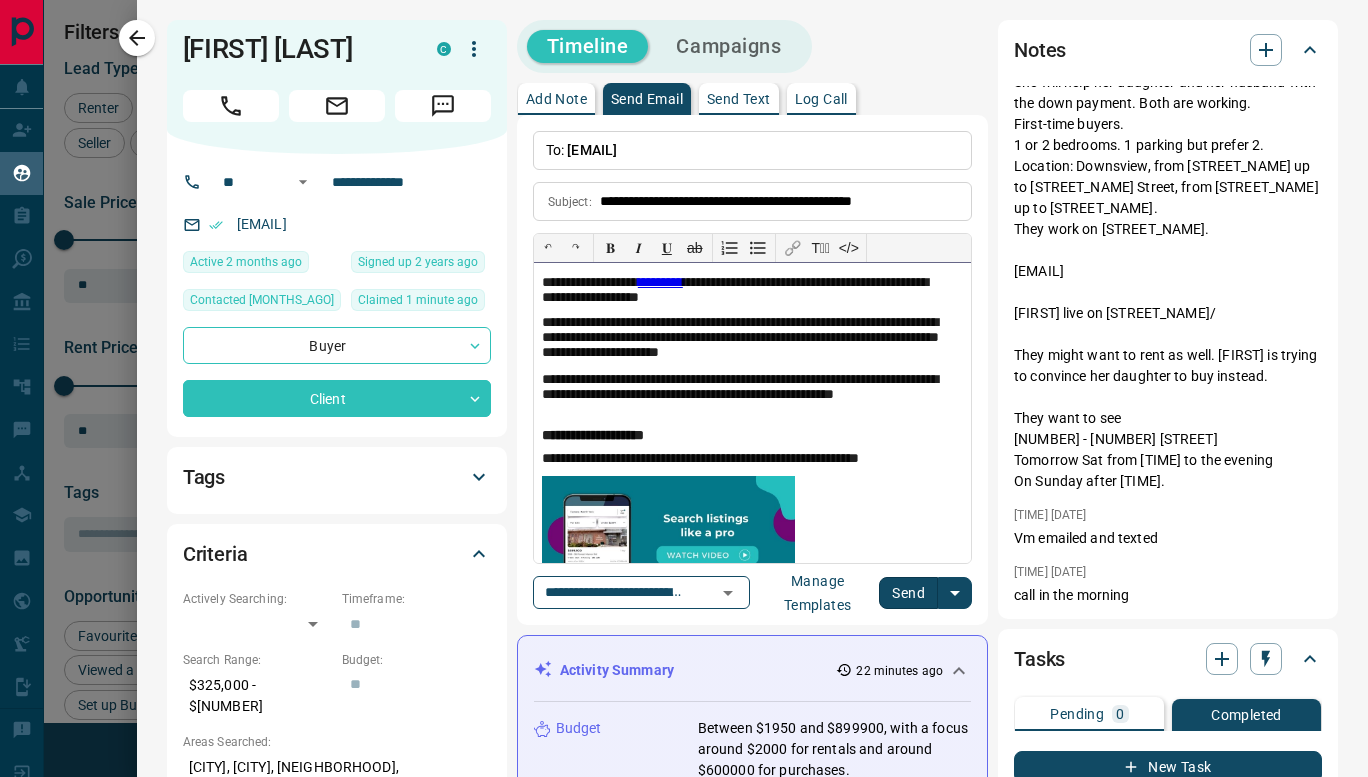scroll, scrollTop: 0, scrollLeft: 0, axis: both 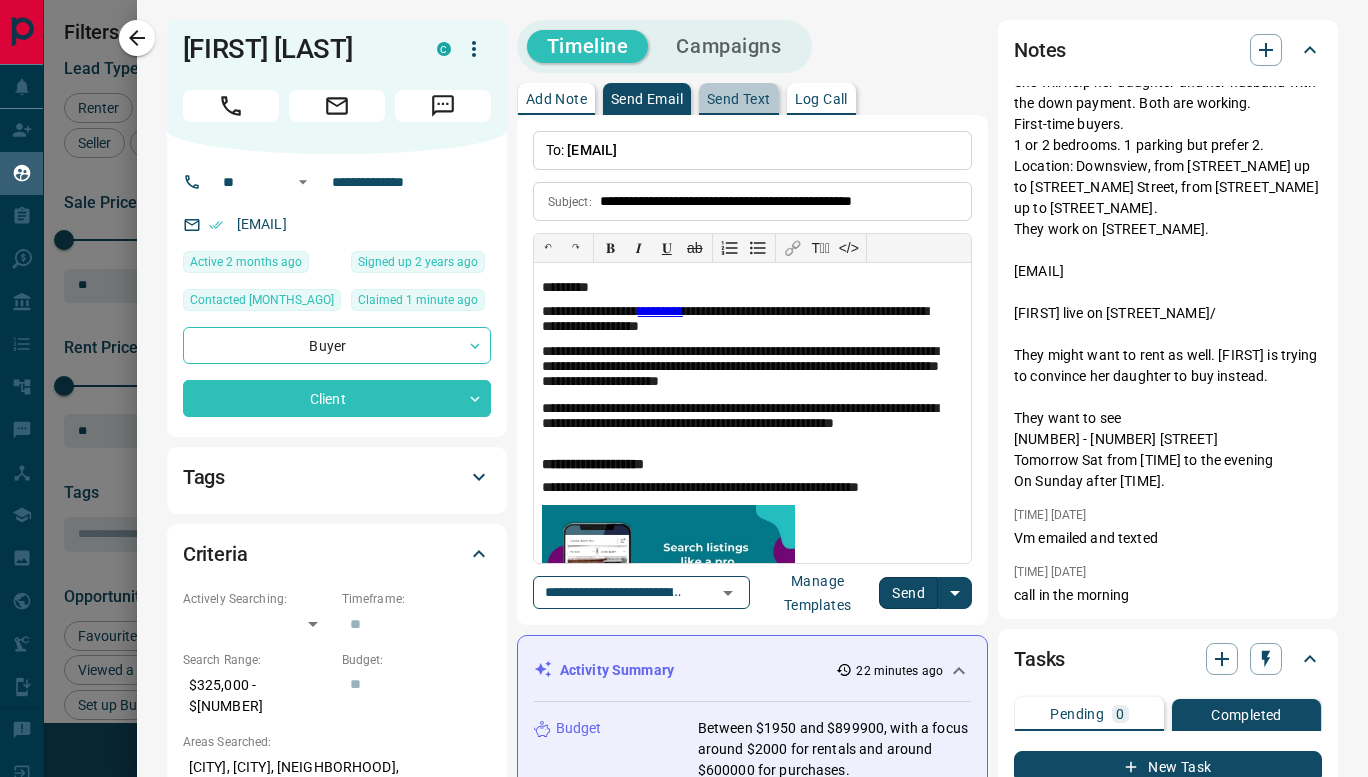 click on "Send Text" at bounding box center (739, 99) 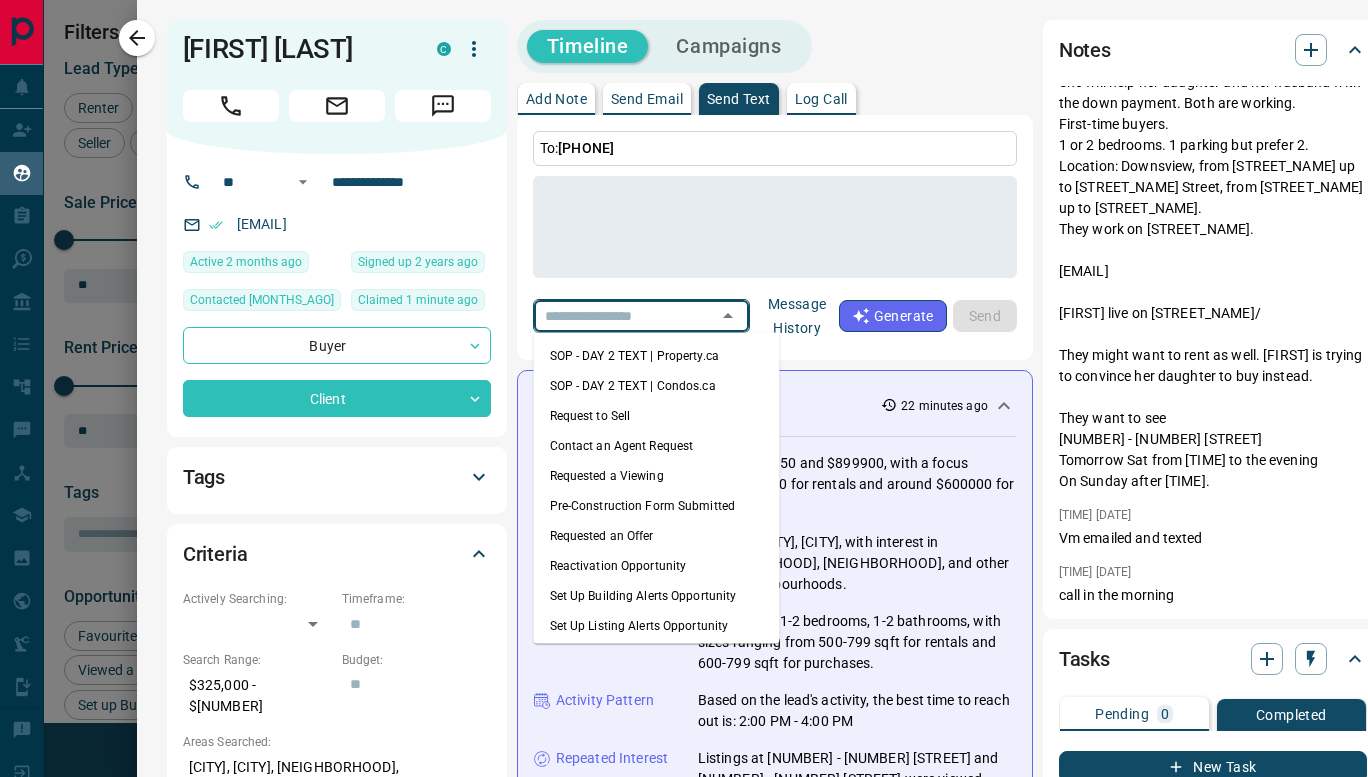 click at bounding box center [613, 315] 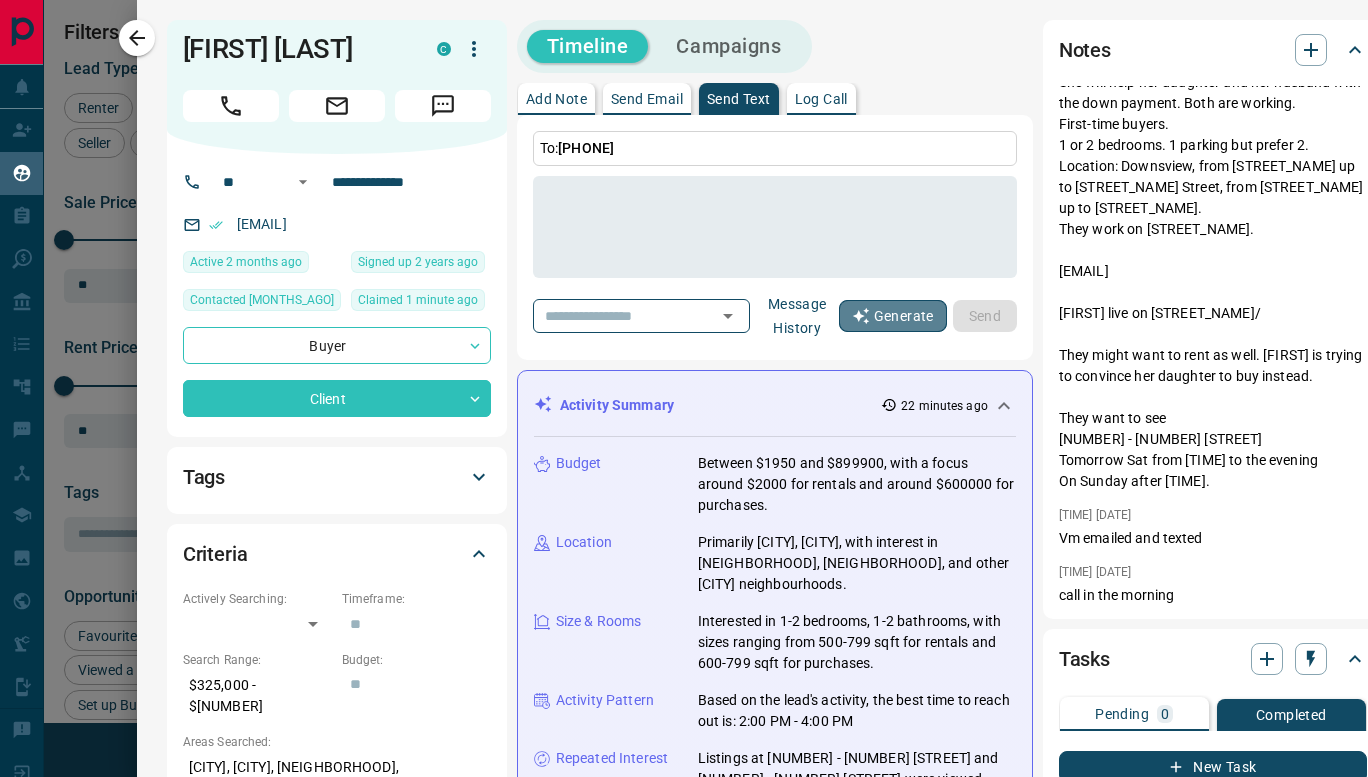 click on "Generate" at bounding box center [893, 316] 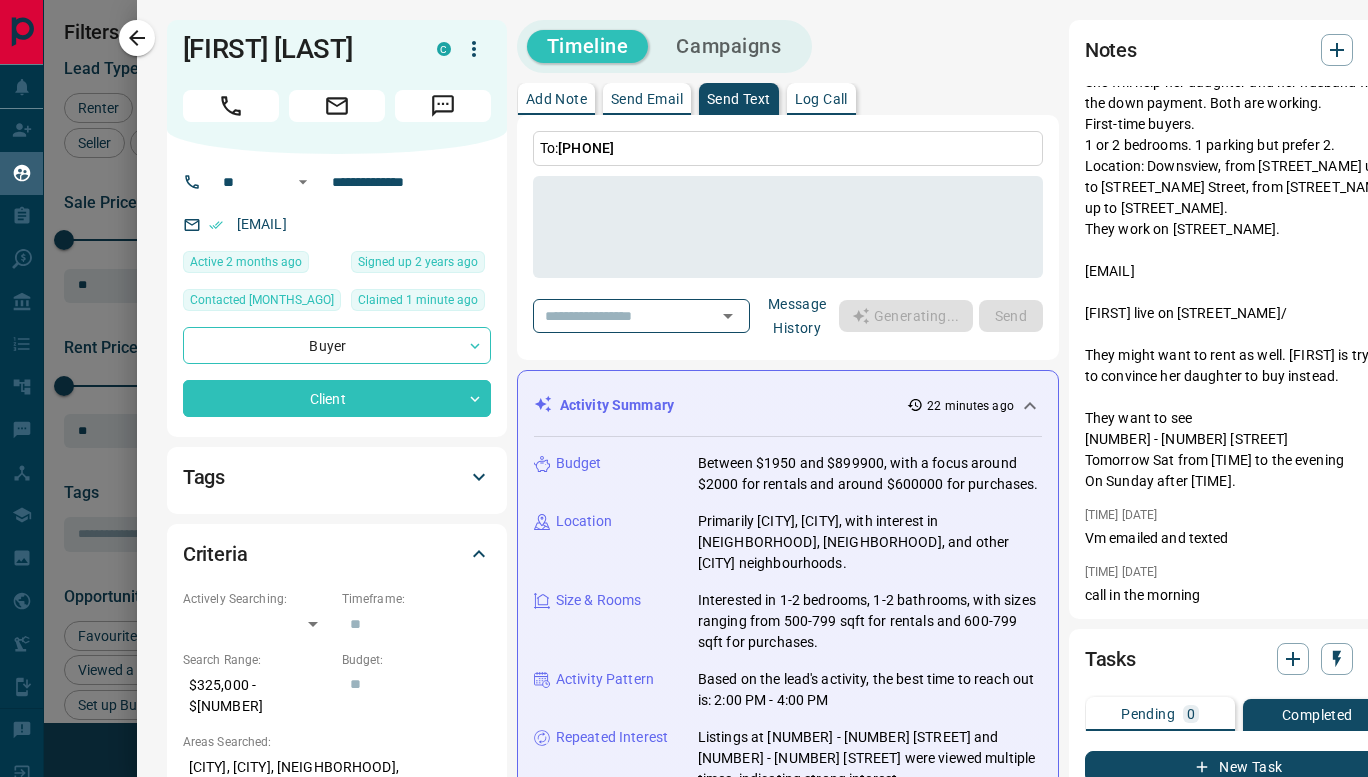 type on "**********" 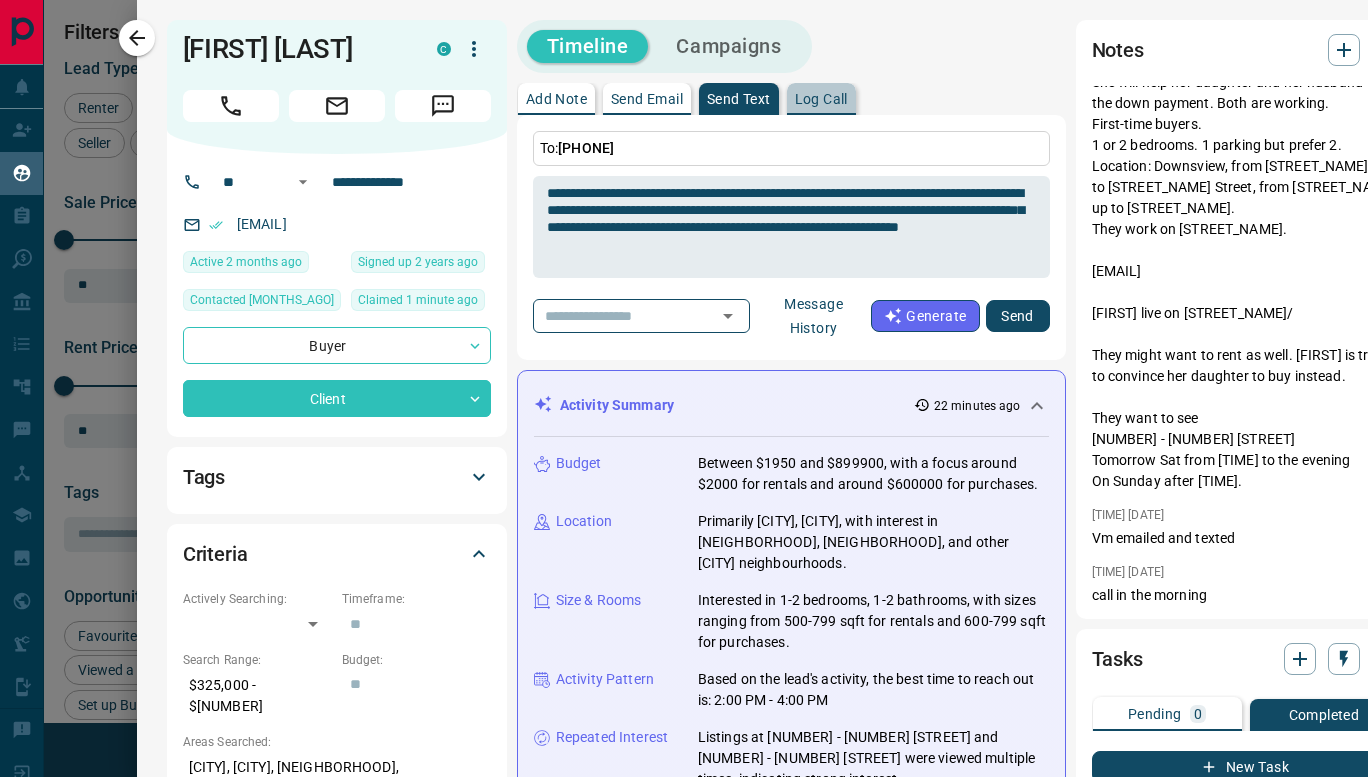 click on "Log Call" at bounding box center [821, 99] 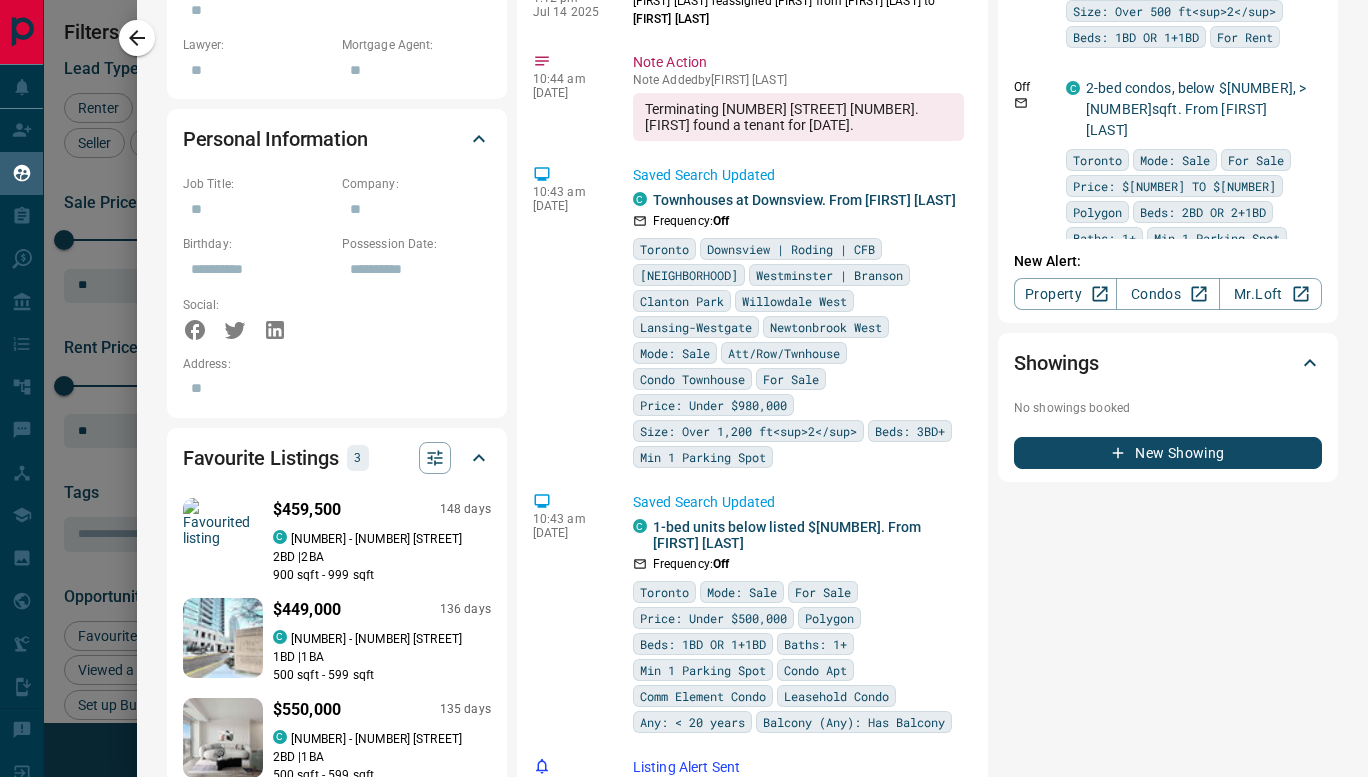 scroll, scrollTop: 1131, scrollLeft: 0, axis: vertical 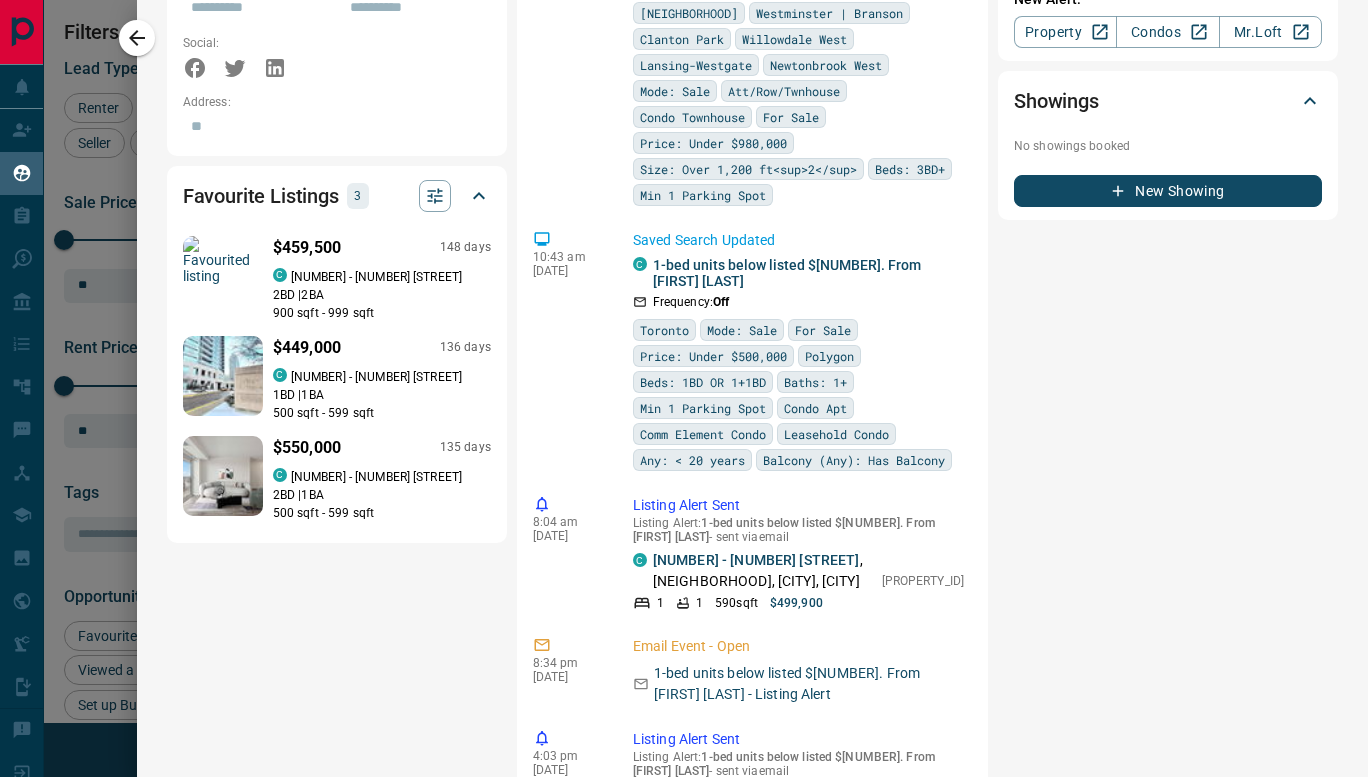 click on "**********" at bounding box center (752, -33) 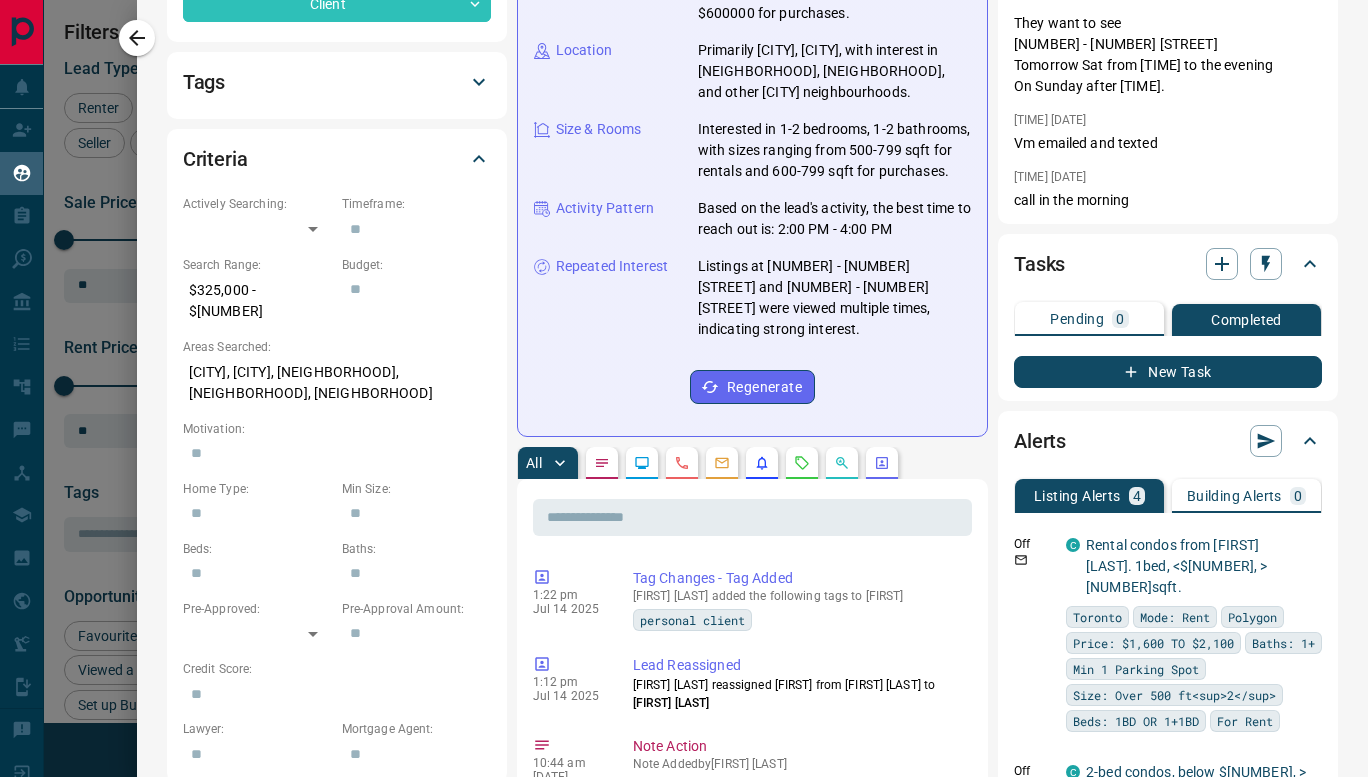 scroll, scrollTop: 0, scrollLeft: 0, axis: both 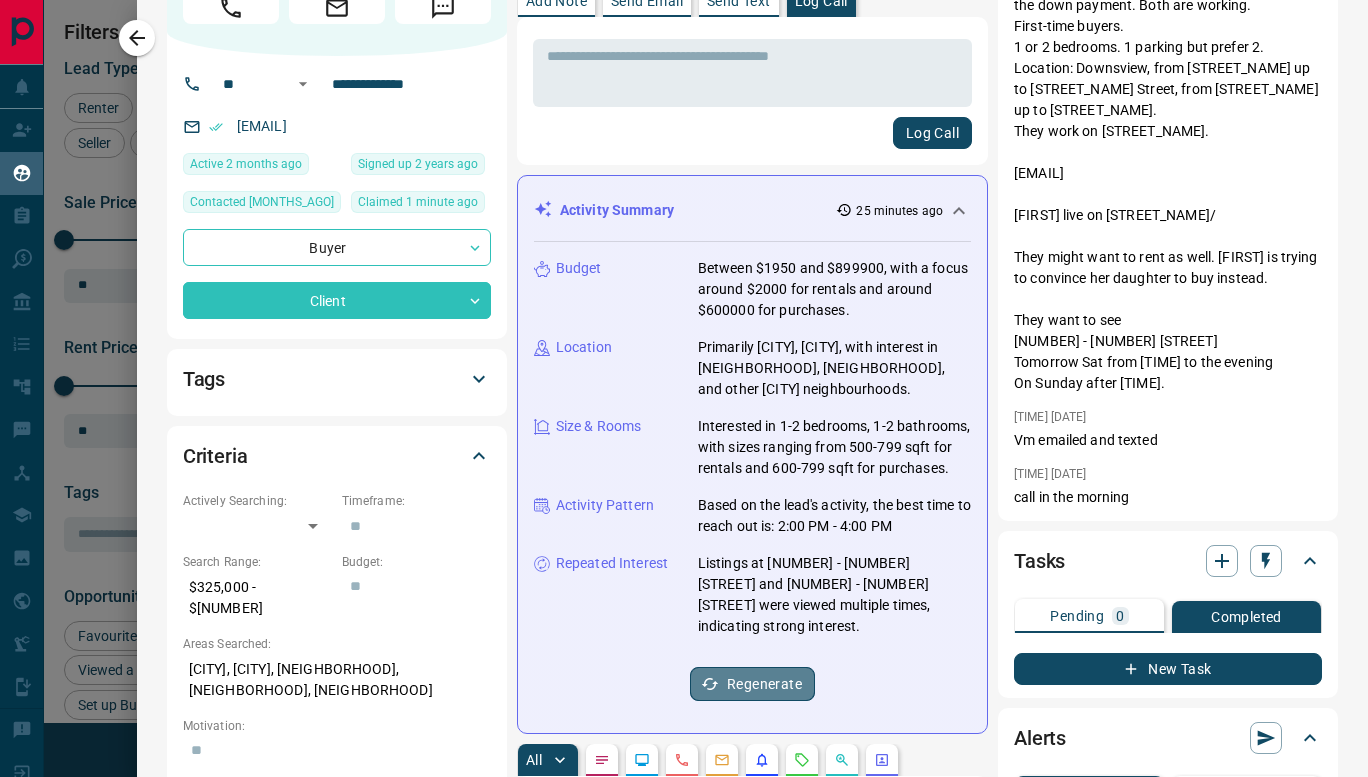 click on "Regenerate" at bounding box center [752, 684] 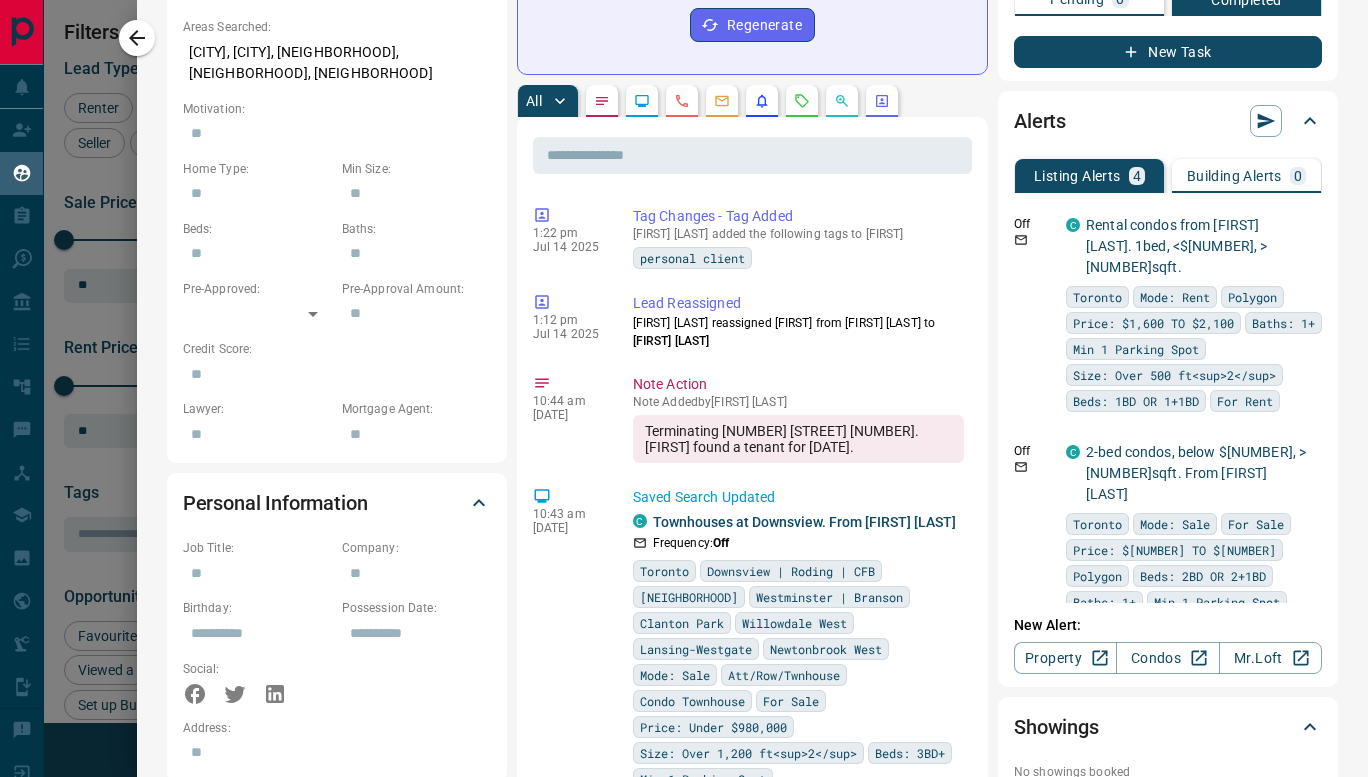 scroll, scrollTop: 717, scrollLeft: 0, axis: vertical 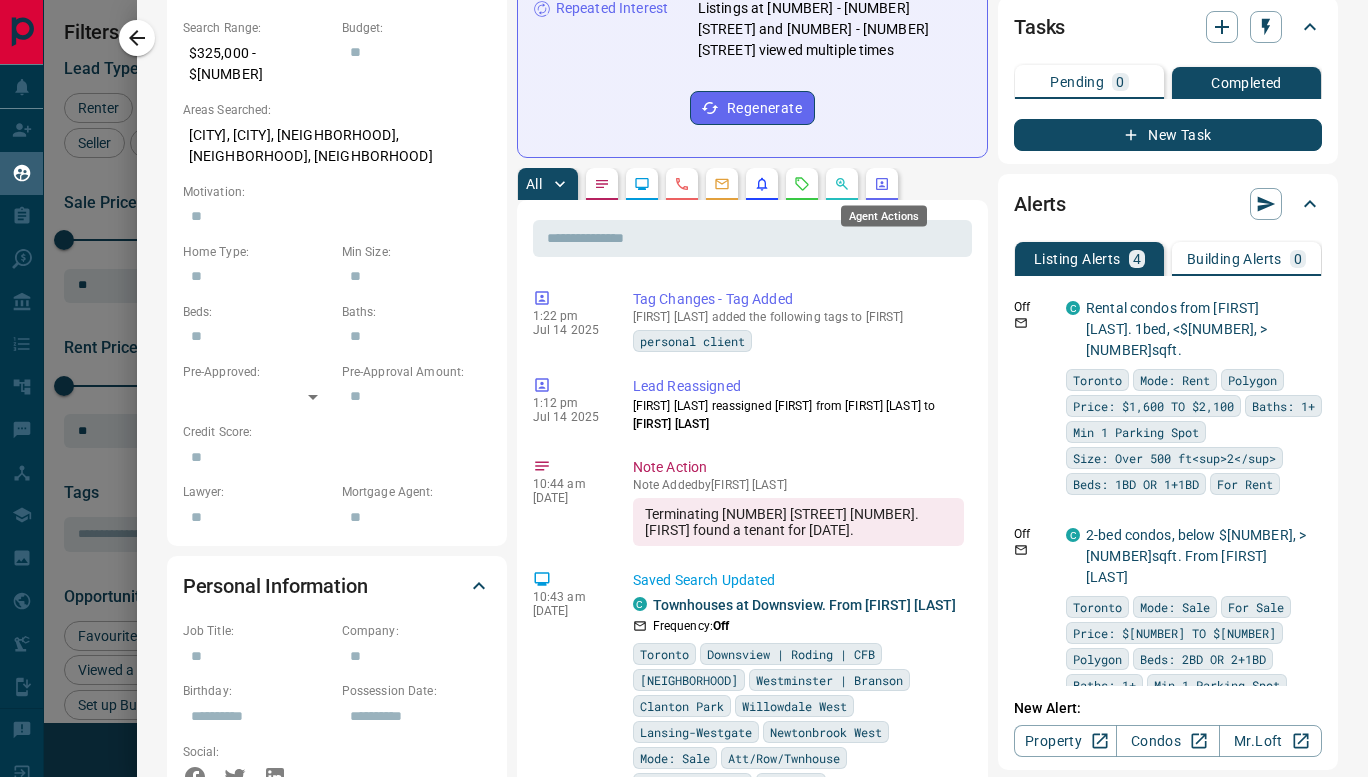 click 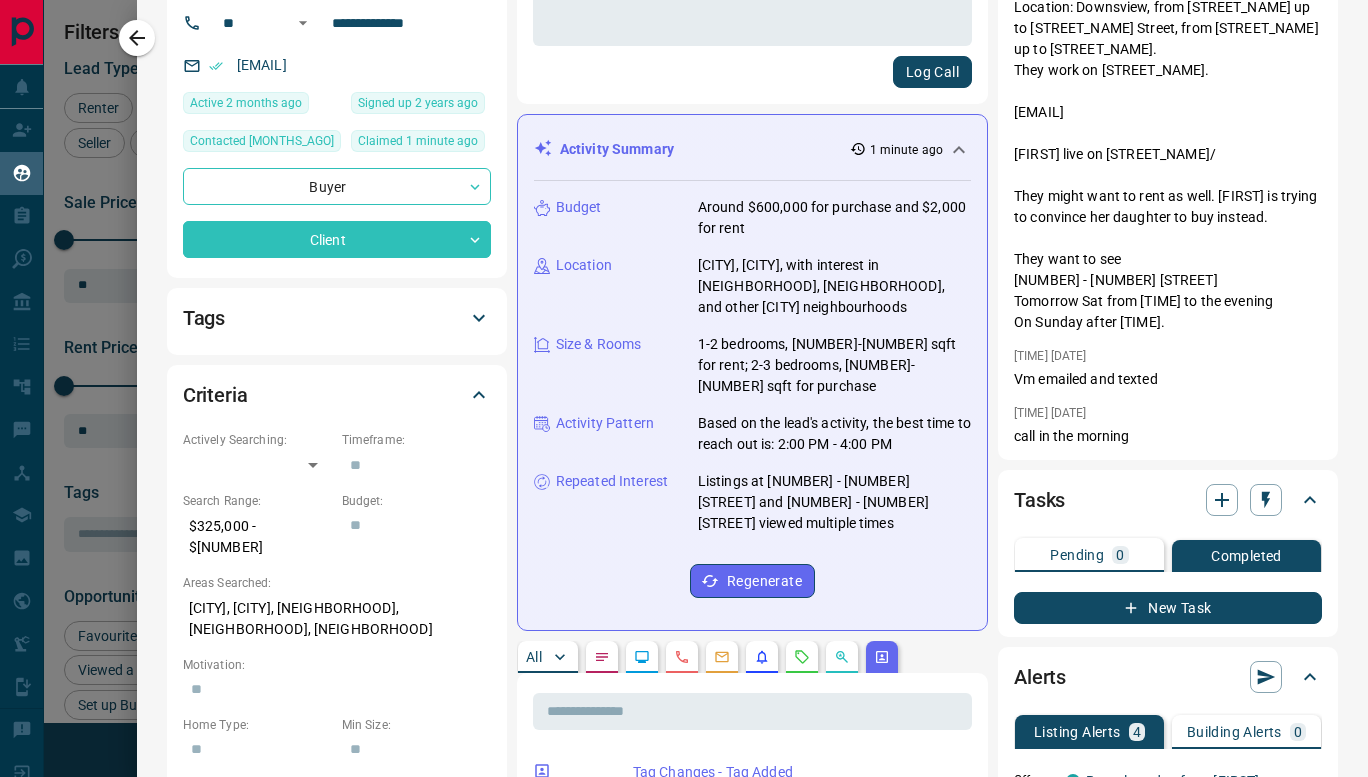 scroll, scrollTop: 0, scrollLeft: 0, axis: both 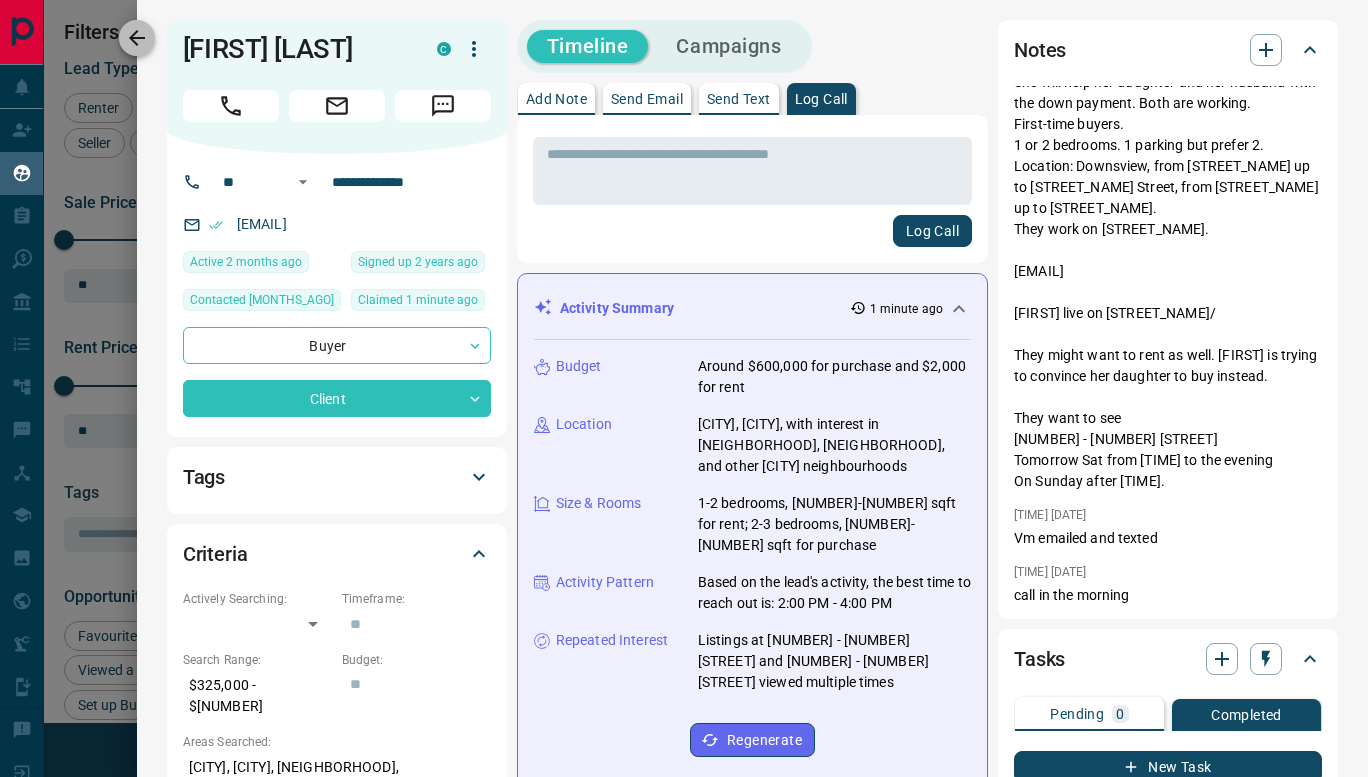 click 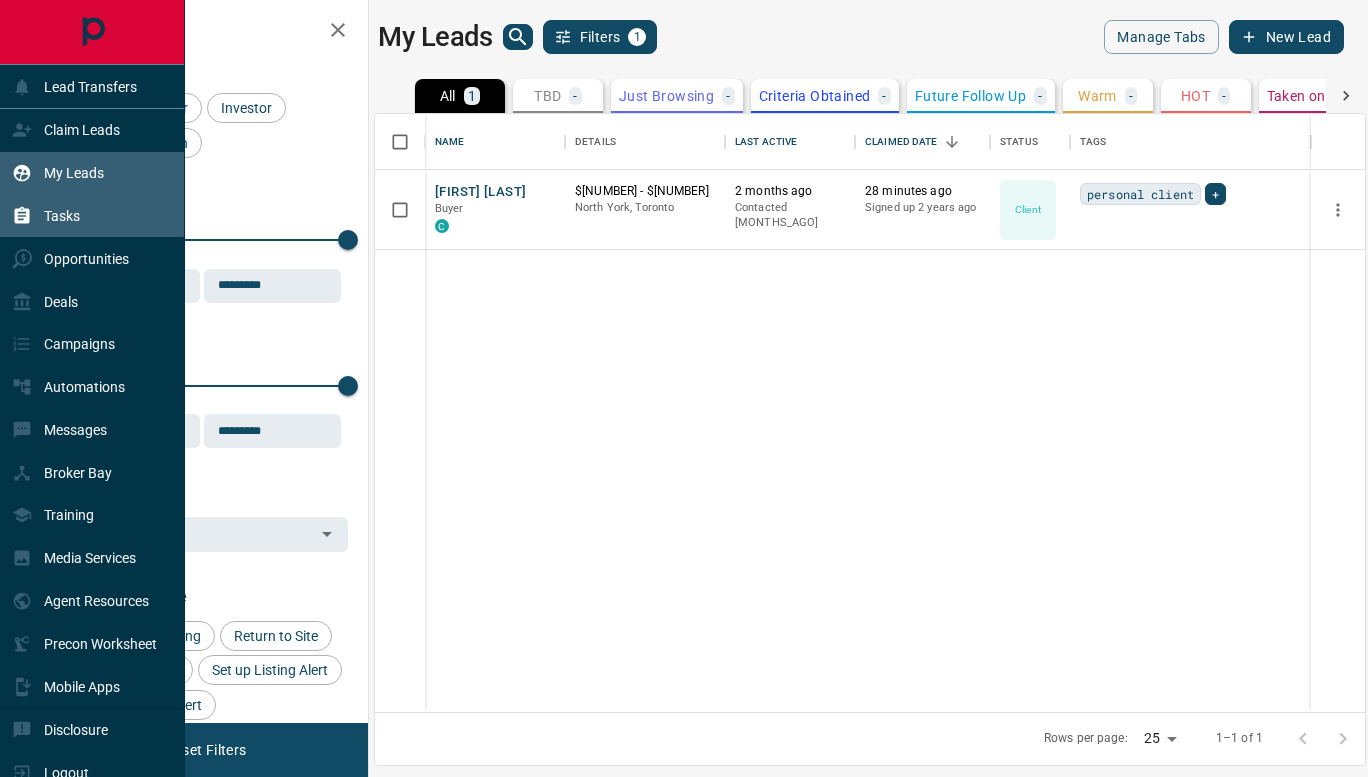 click on "Tasks" at bounding box center [62, 216] 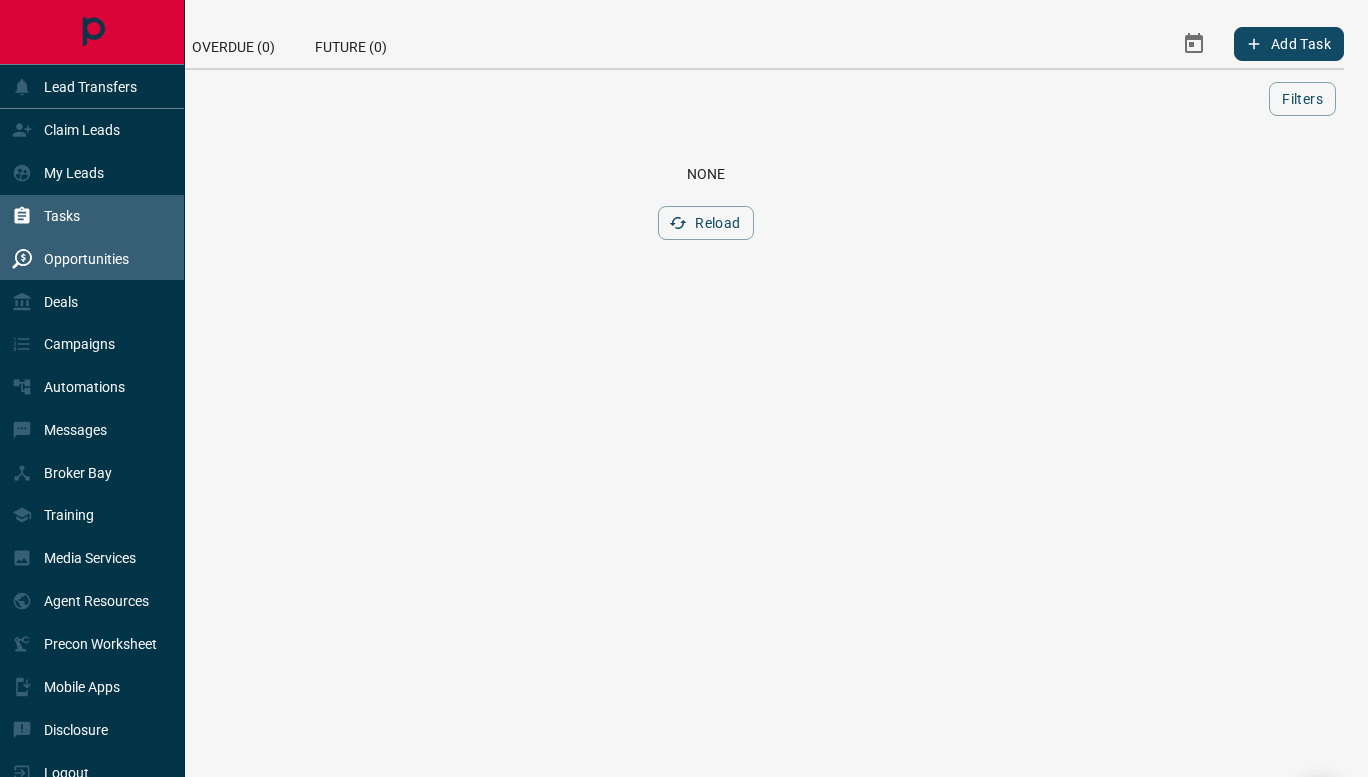 click on "Opportunities" at bounding box center (86, 259) 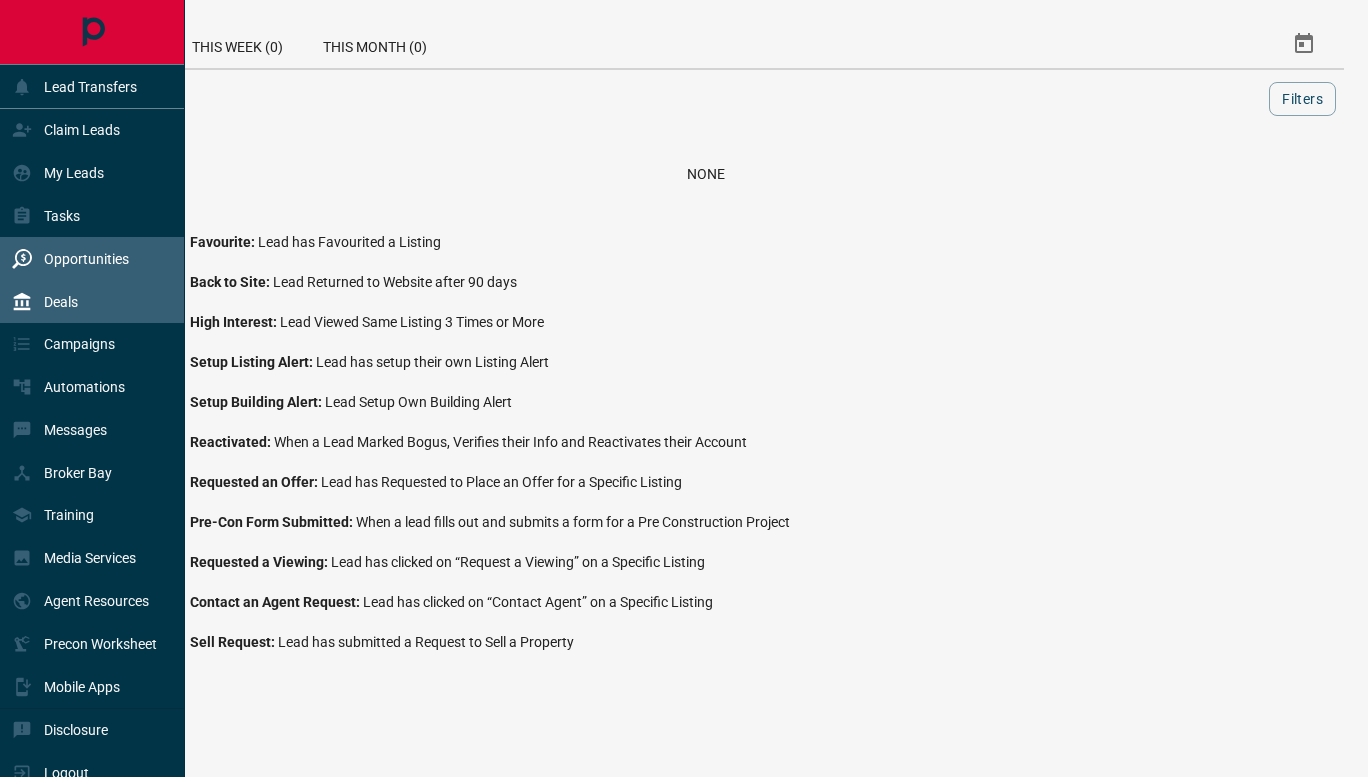 click on "Deals" at bounding box center (92, 301) 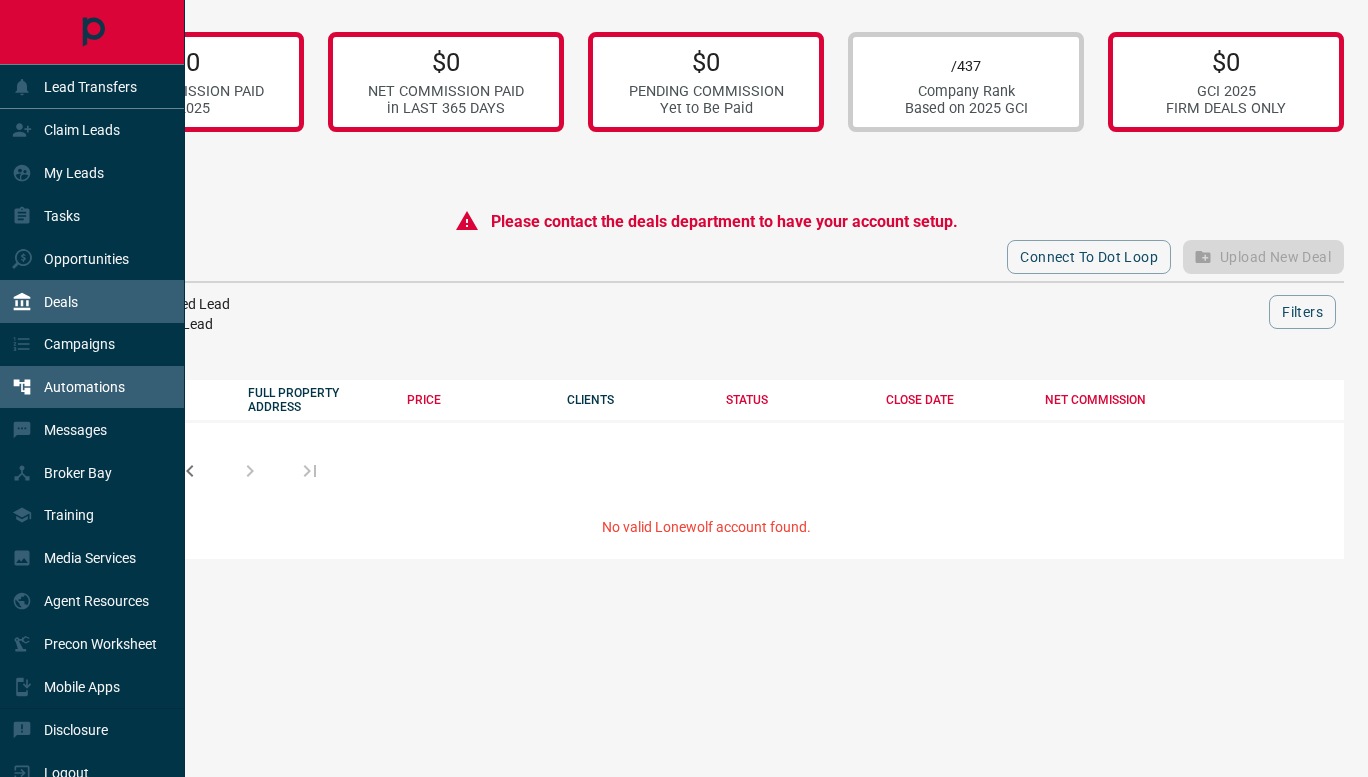 click on "Automations" at bounding box center (84, 387) 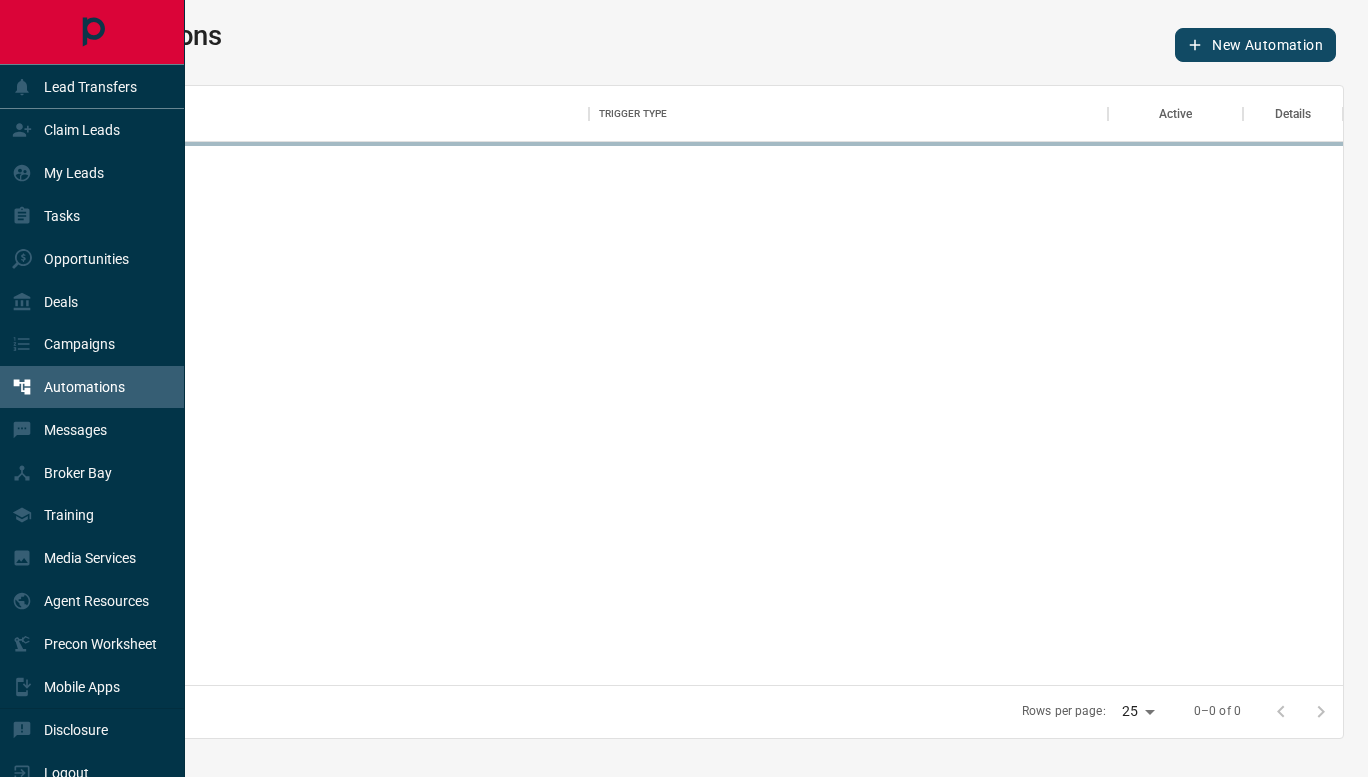 scroll, scrollTop: 16, scrollLeft: 16, axis: both 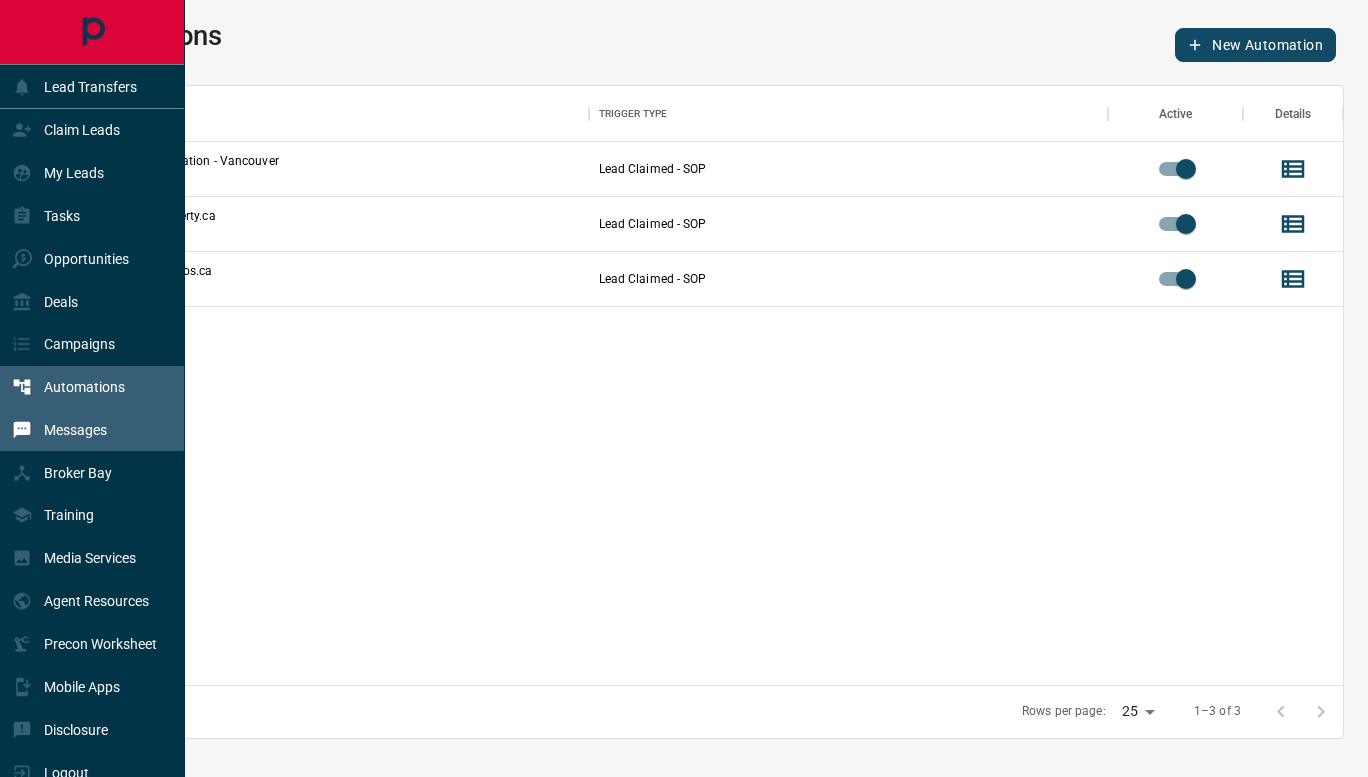 click on "Messages" at bounding box center [75, 430] 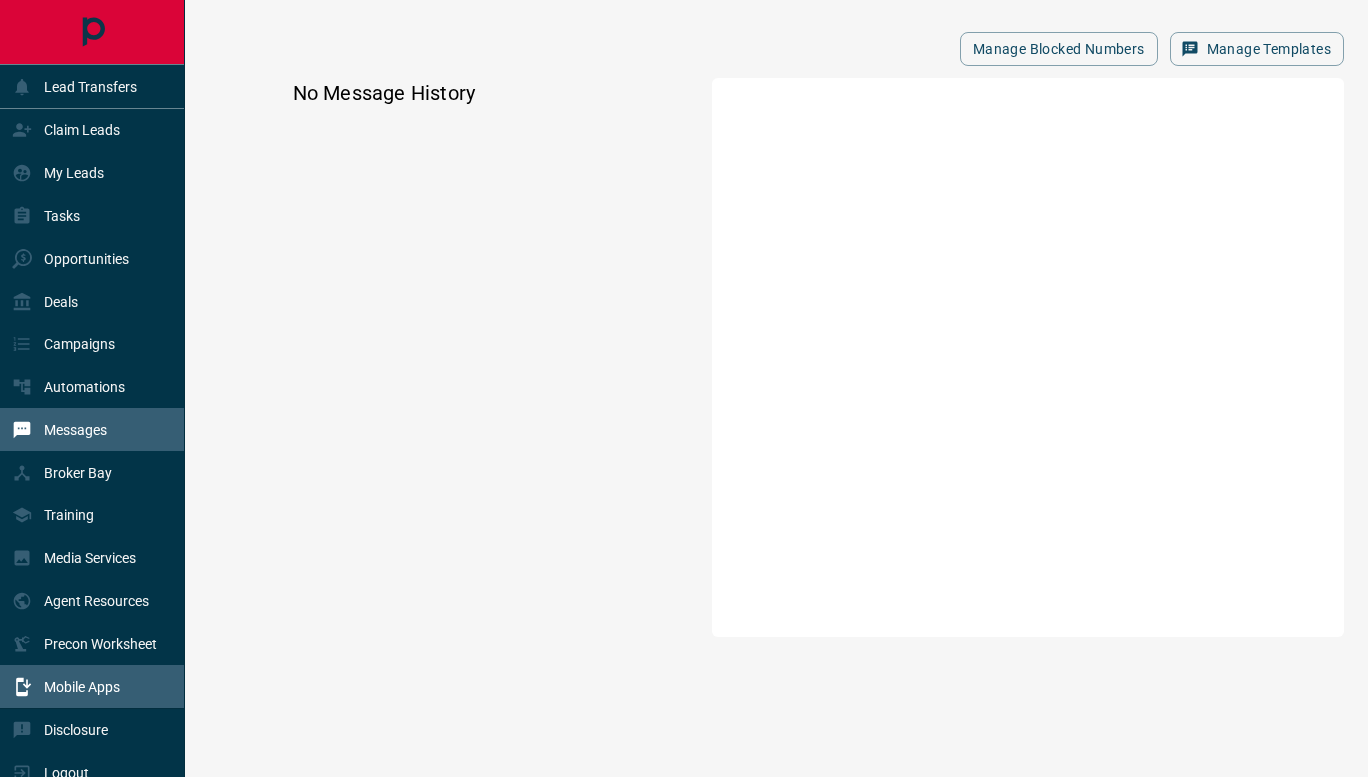 click on "Mobile Apps" at bounding box center [92, 686] 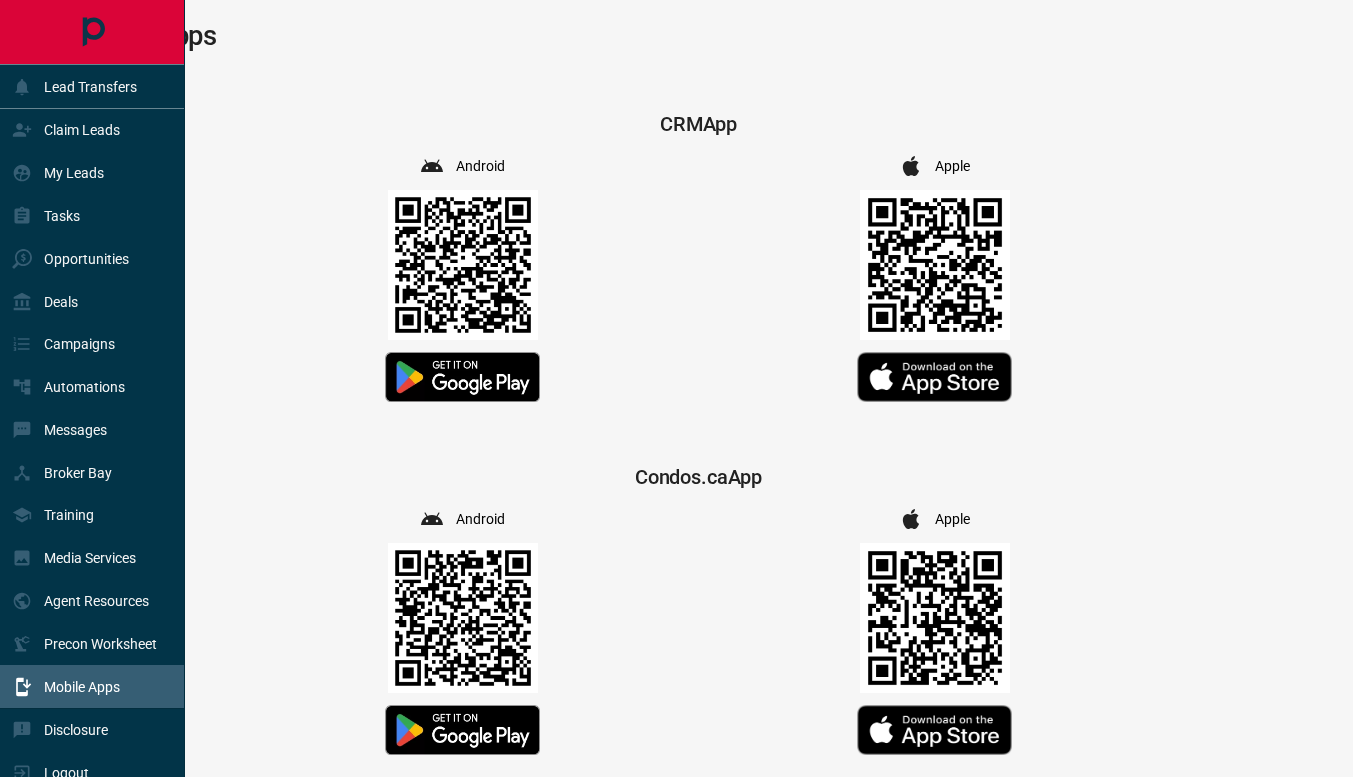scroll, scrollTop: 17, scrollLeft: 0, axis: vertical 